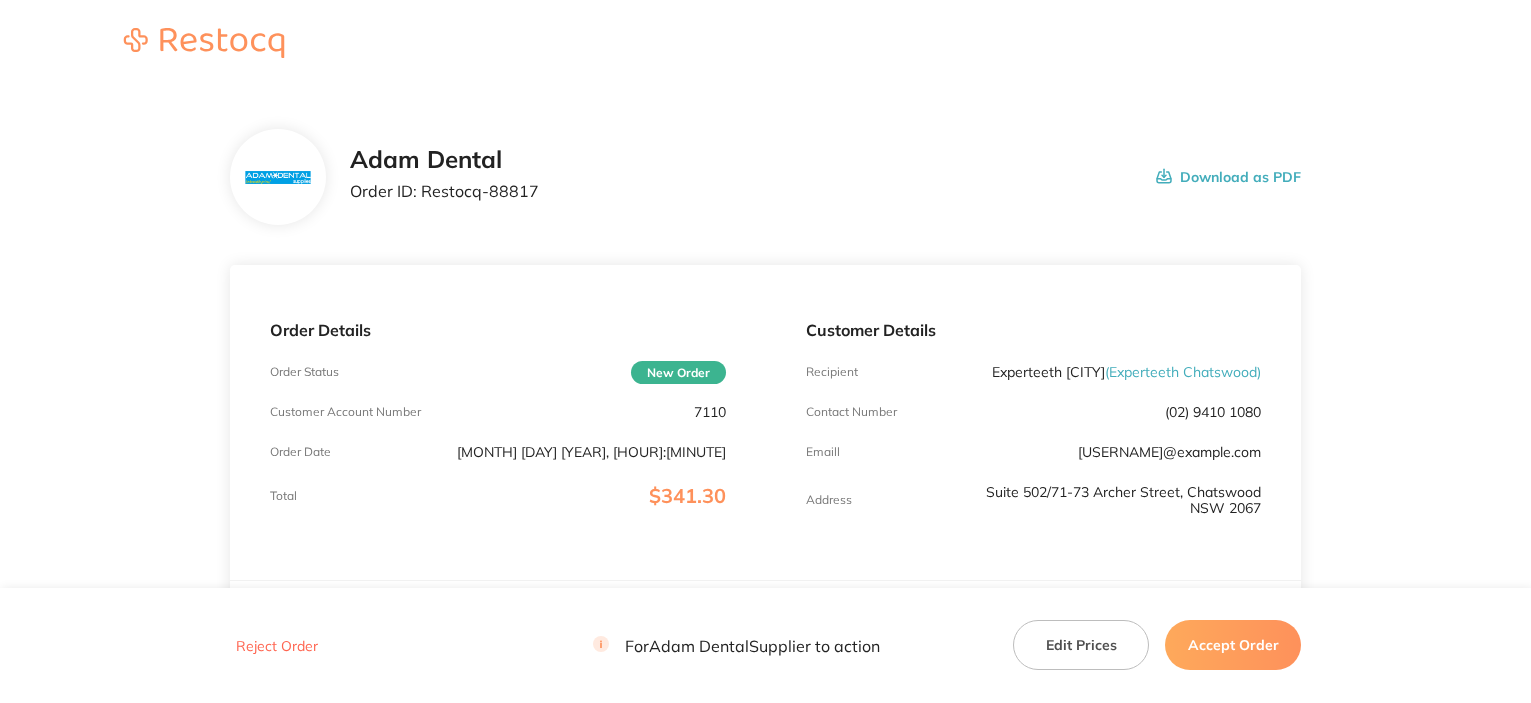 scroll, scrollTop: 0, scrollLeft: 0, axis: both 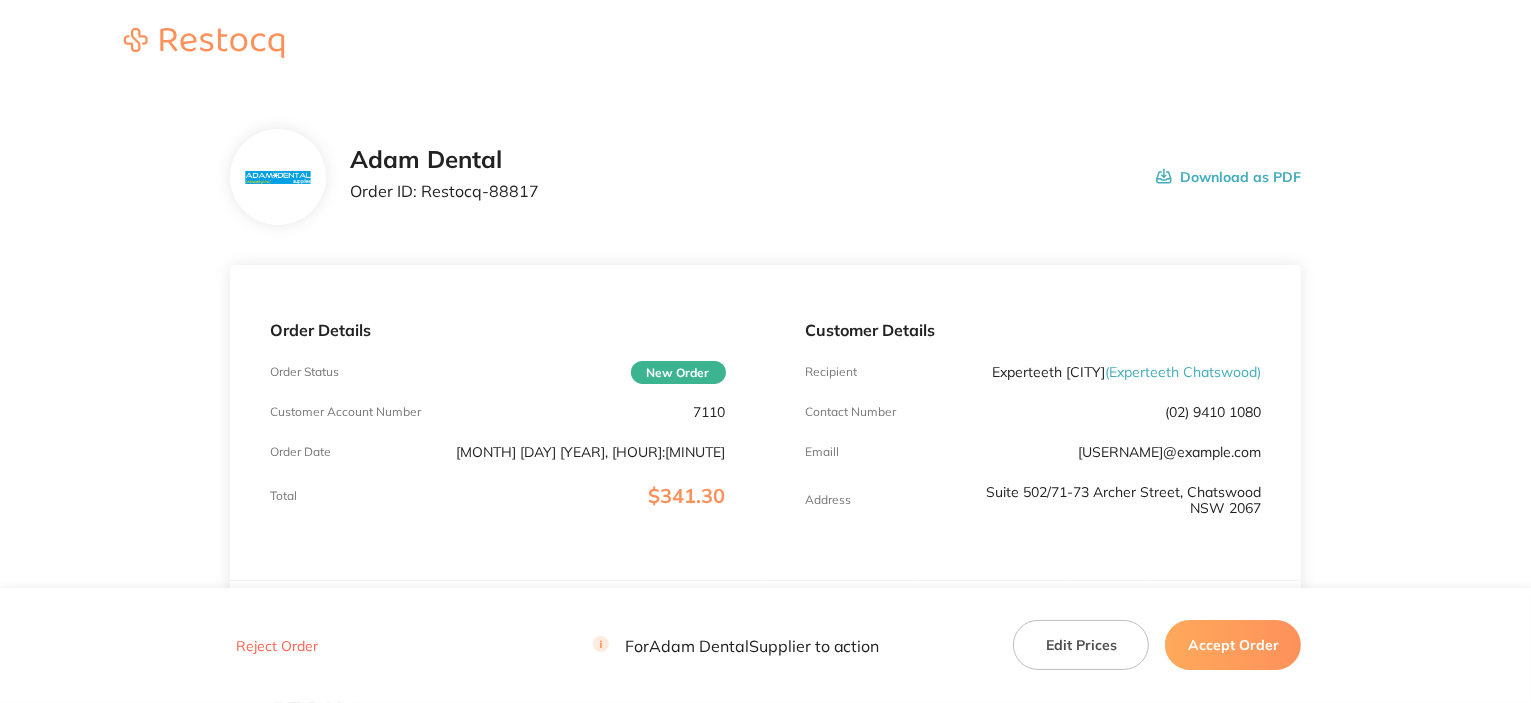 click on "7110" at bounding box center (710, 412) 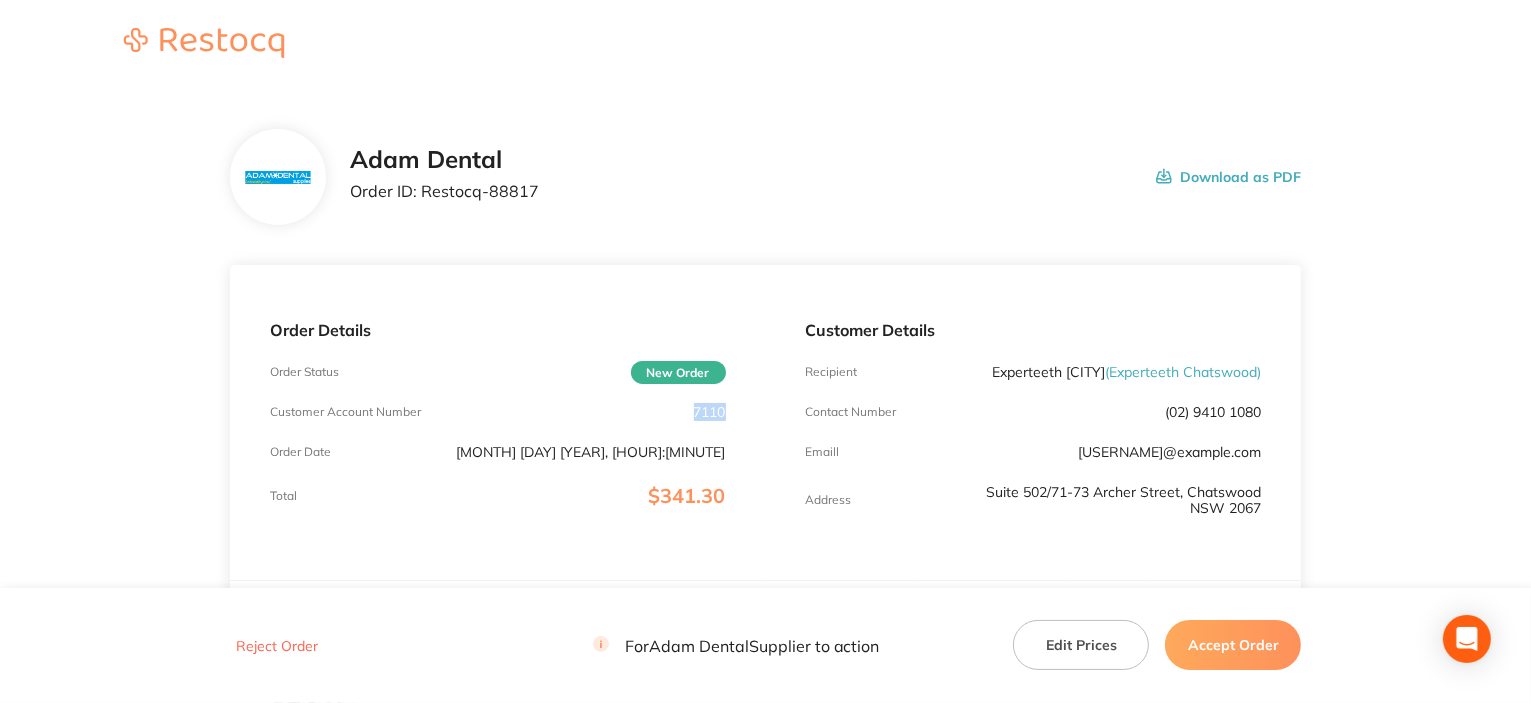 click on "7110" at bounding box center [710, 412] 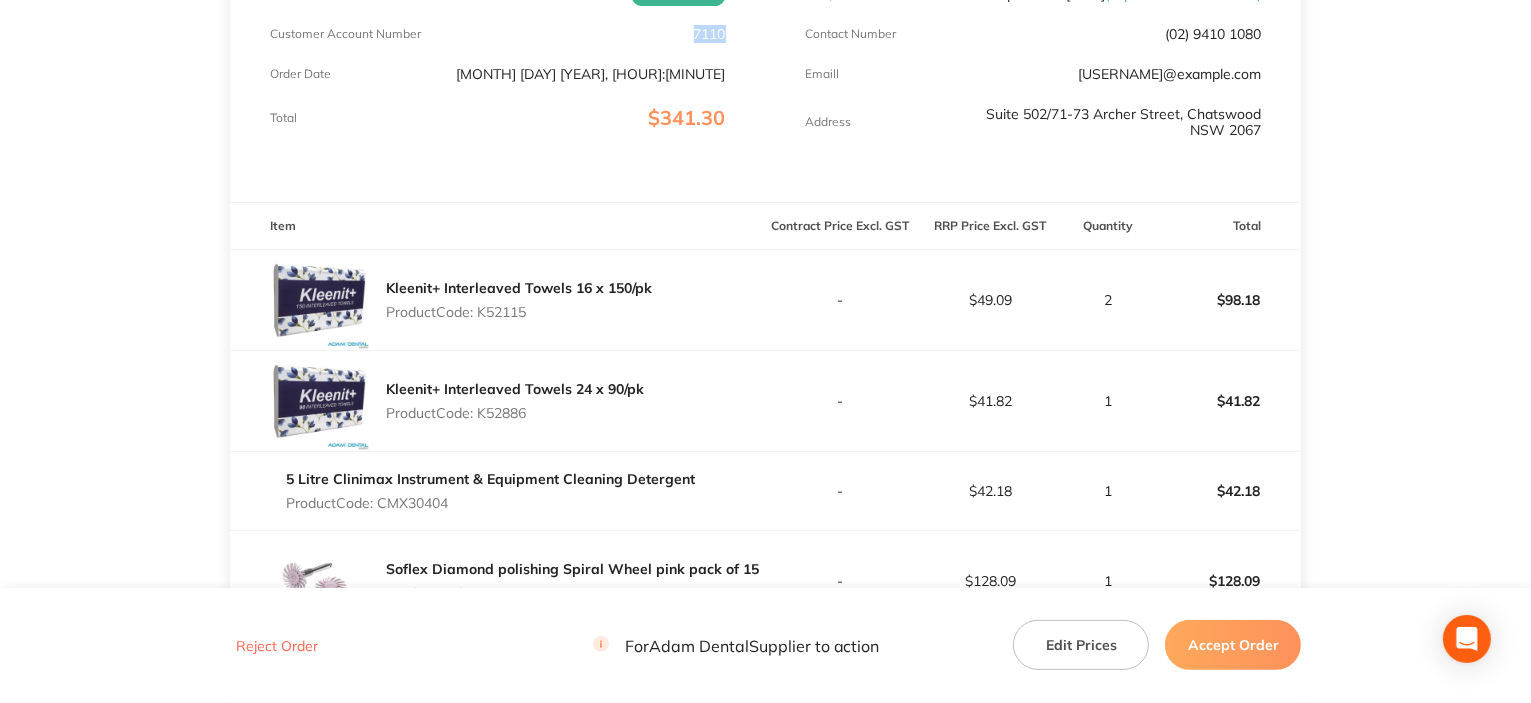 scroll, scrollTop: 400, scrollLeft: 0, axis: vertical 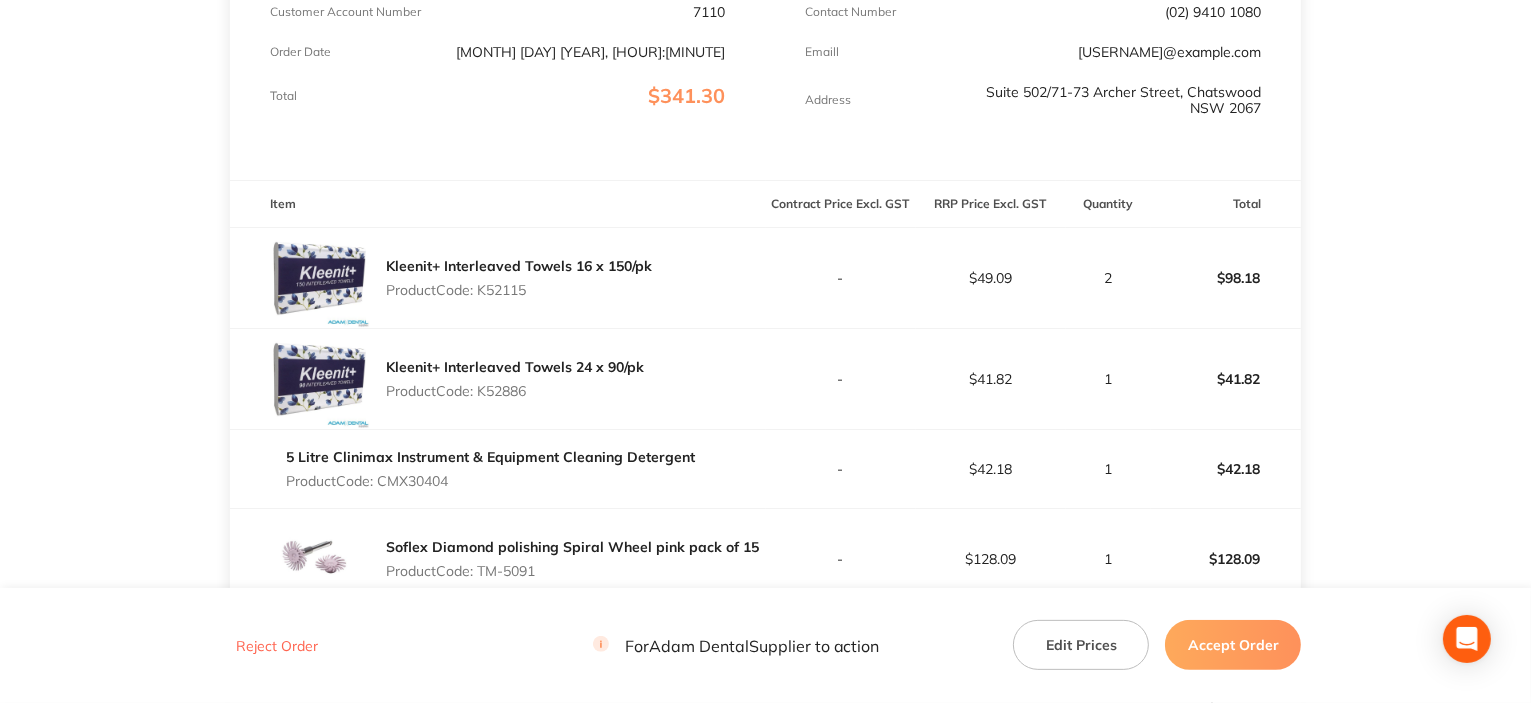 click on "Product   Code:  K52115" at bounding box center (519, 290) 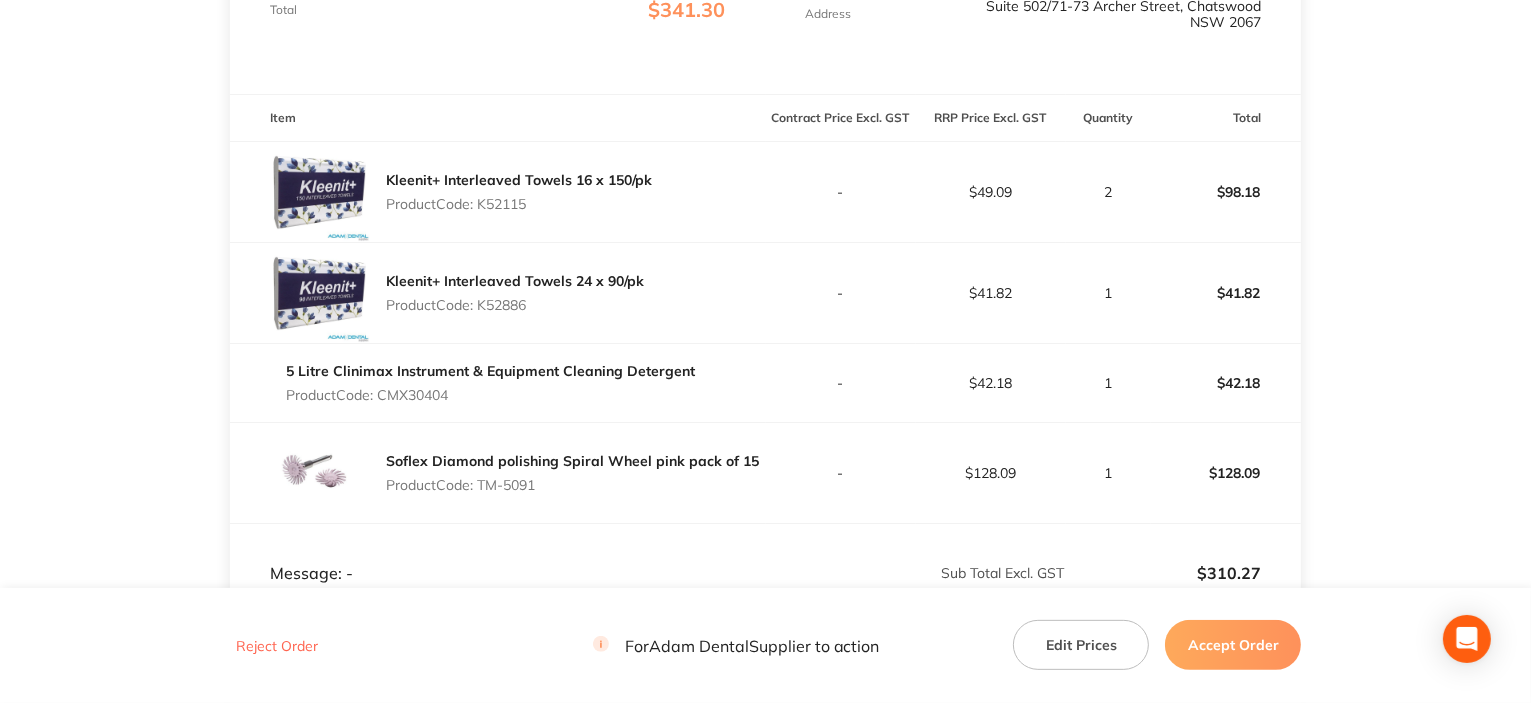 scroll, scrollTop: 500, scrollLeft: 0, axis: vertical 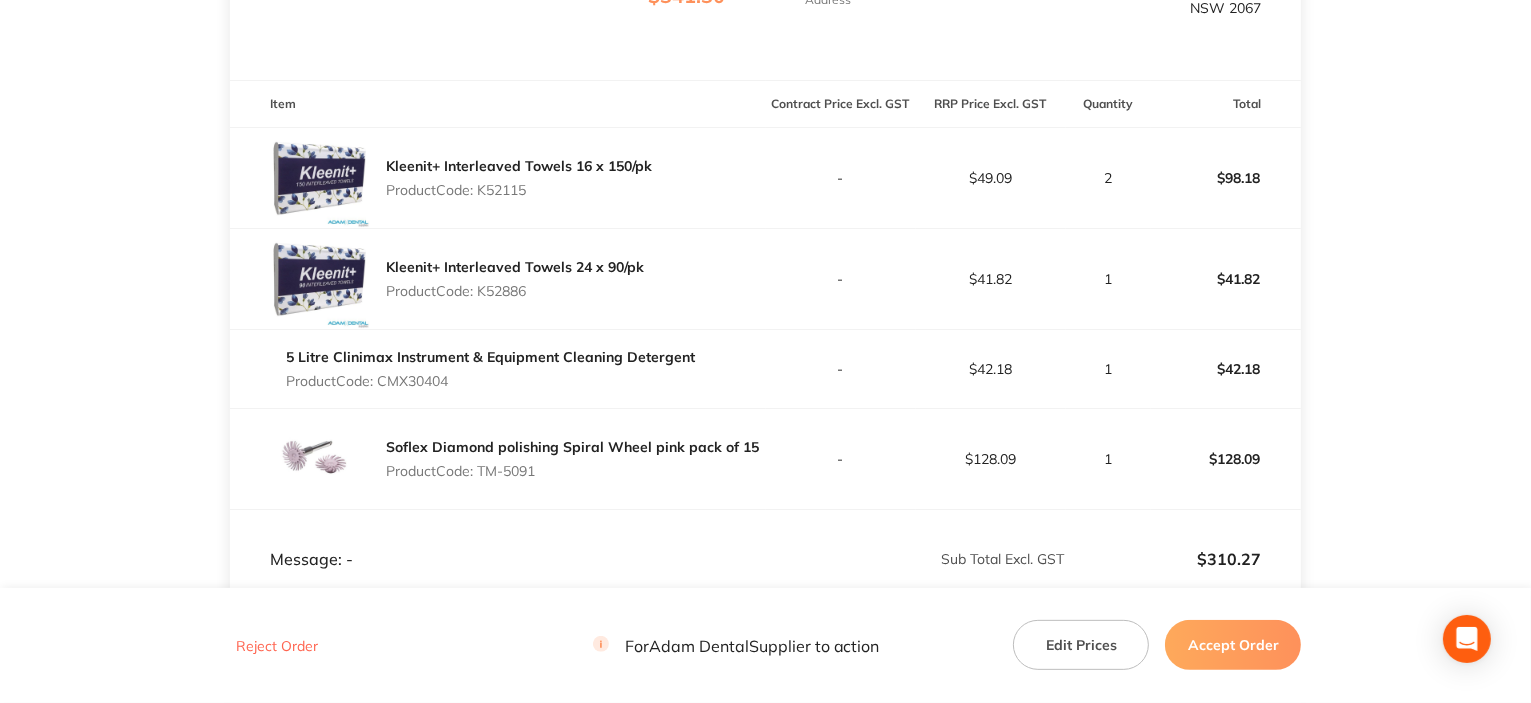 click on "5 Litre Clinimax Instrument & Equipment Cleaning Detergent" at bounding box center (490, 357) 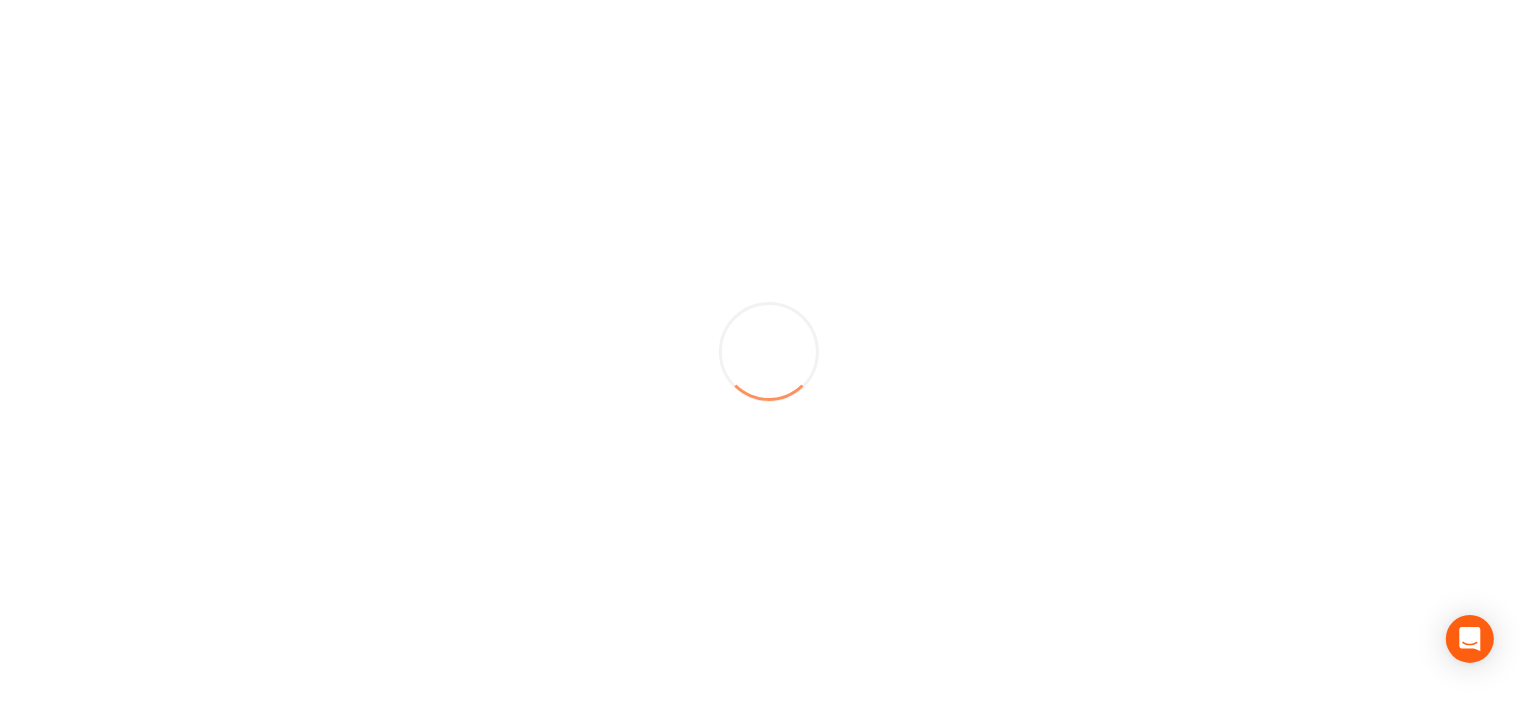 scroll, scrollTop: 0, scrollLeft: 0, axis: both 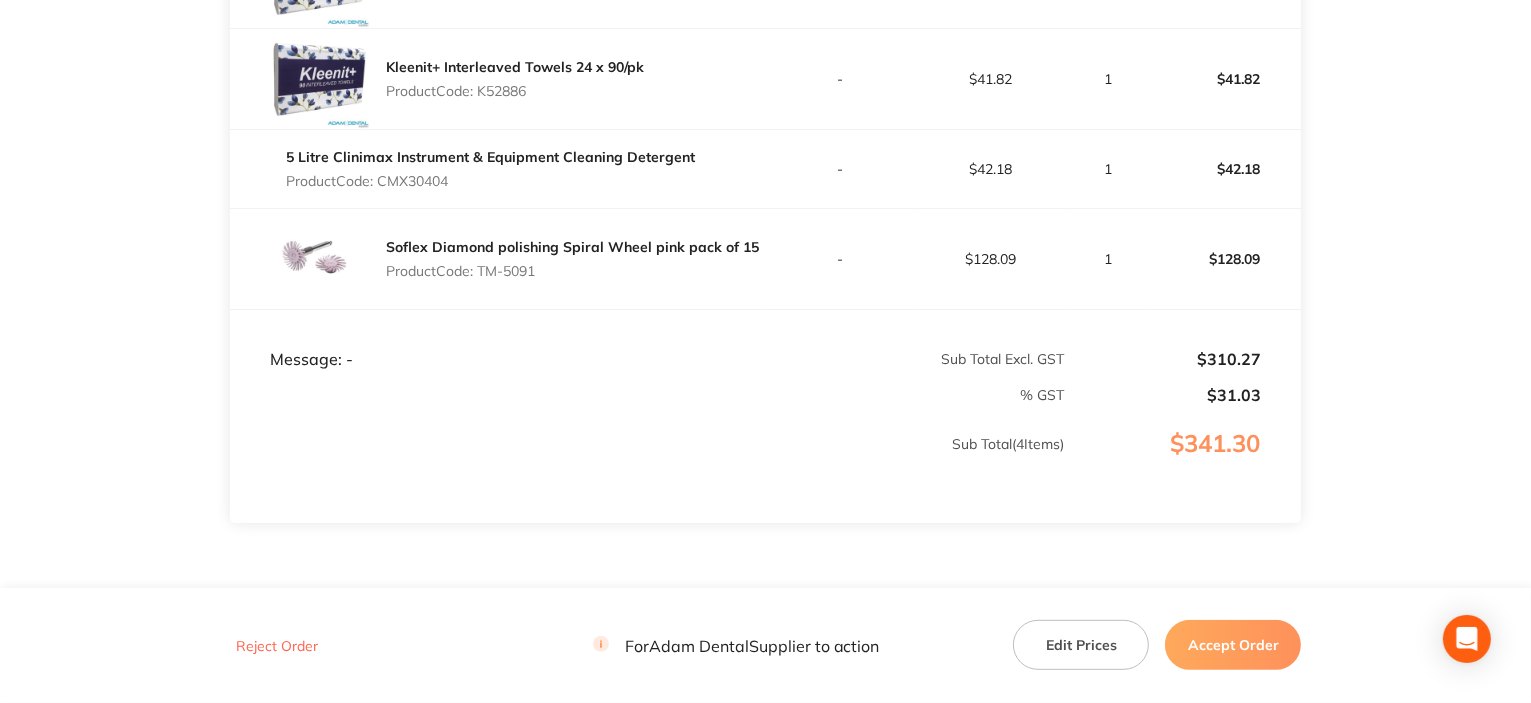 click on "Product   Code:  CMX30404" at bounding box center [490, 181] 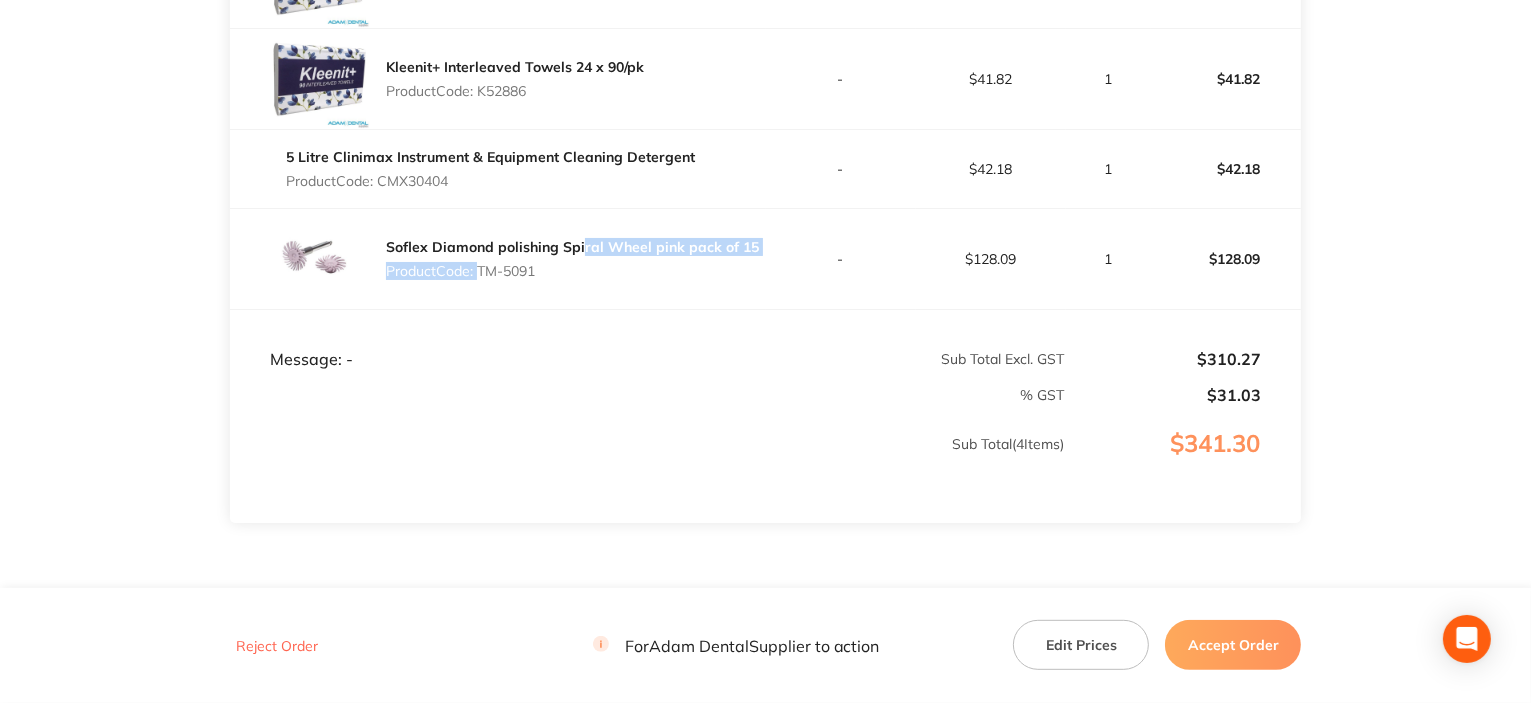 drag, startPoint x: 478, startPoint y: 283, endPoint x: 582, endPoint y: 270, distance: 104.80935 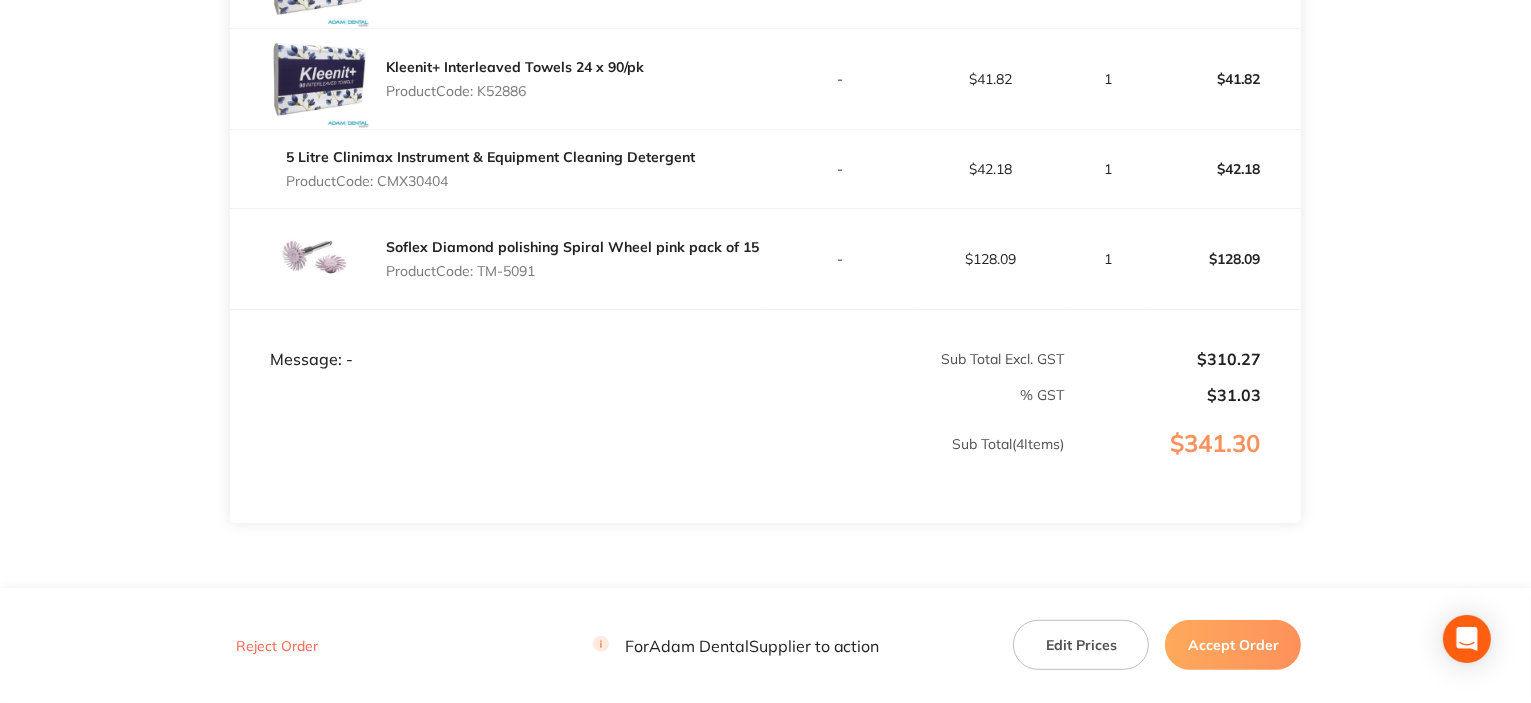 click on "Soflex Diamond polishing Spiral Wheel pink pack of 15 Product   Code:  TM-5091" at bounding box center (498, 259) 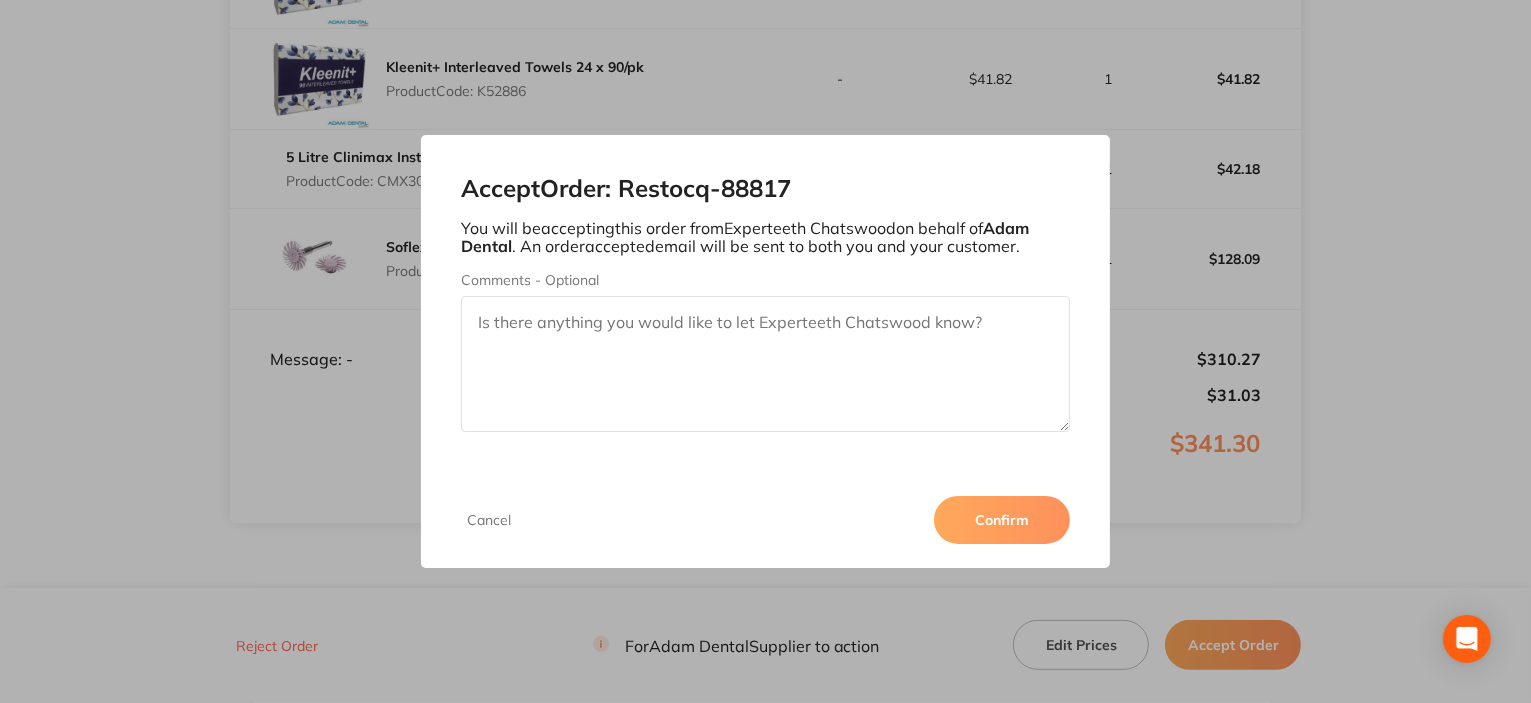click on "Confirm" at bounding box center [1002, 520] 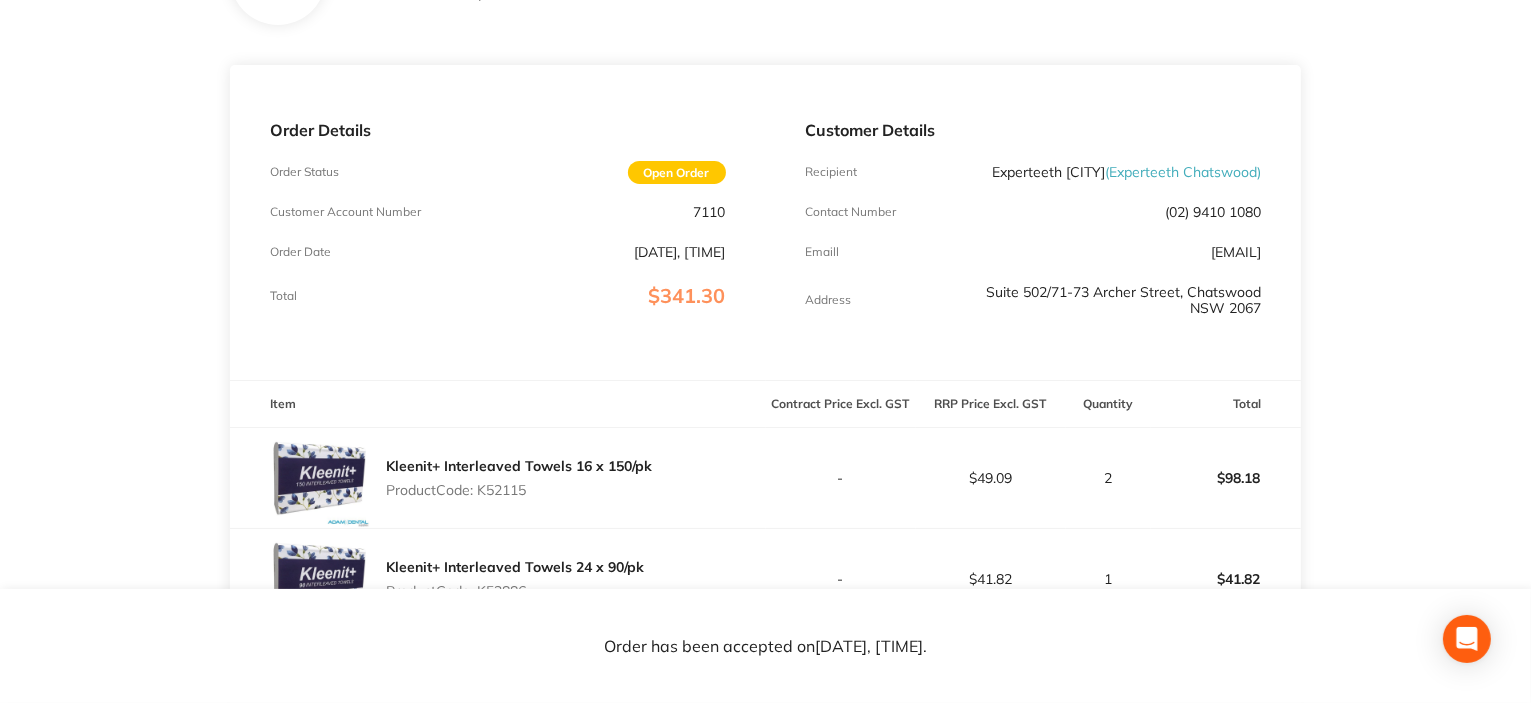 scroll, scrollTop: 0, scrollLeft: 0, axis: both 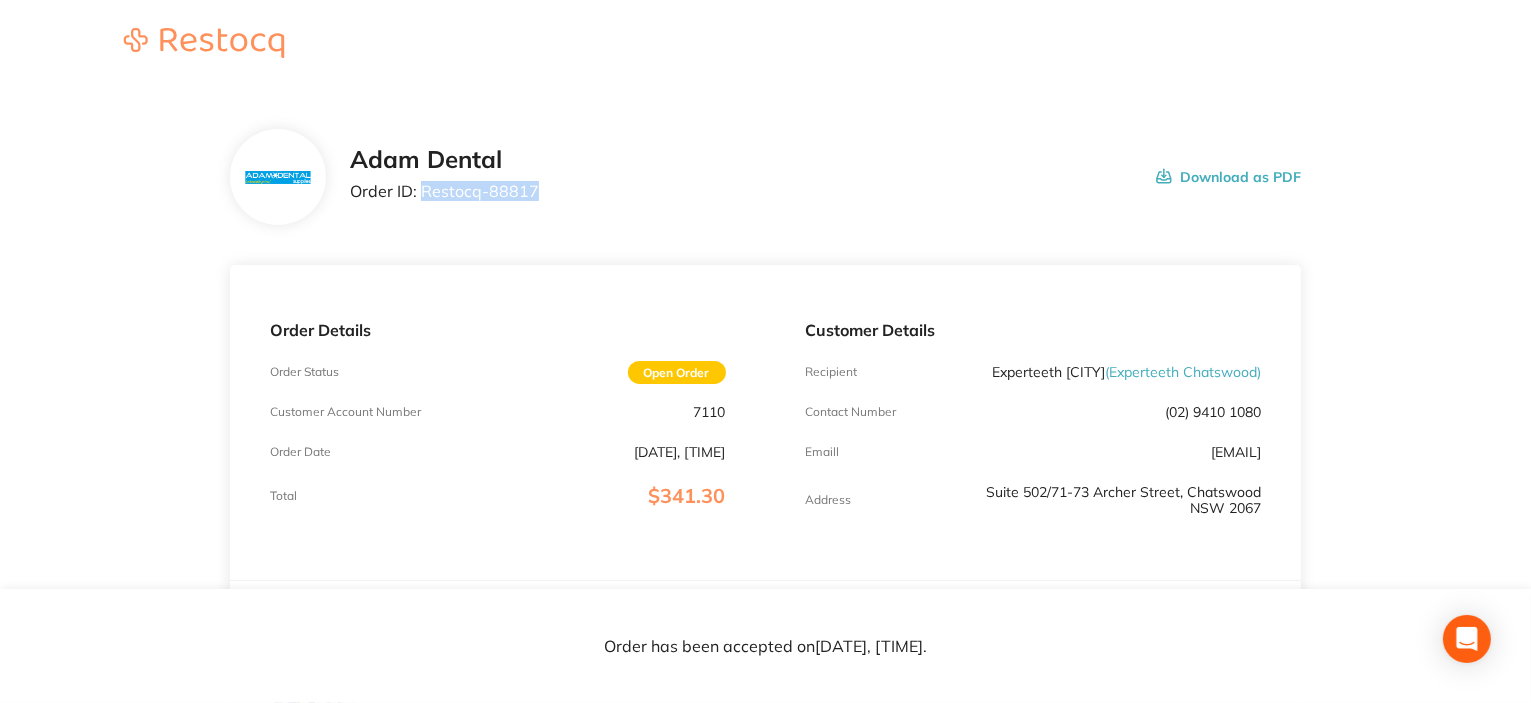 drag, startPoint x: 420, startPoint y: 191, endPoint x: 642, endPoint y: 209, distance: 222.72853 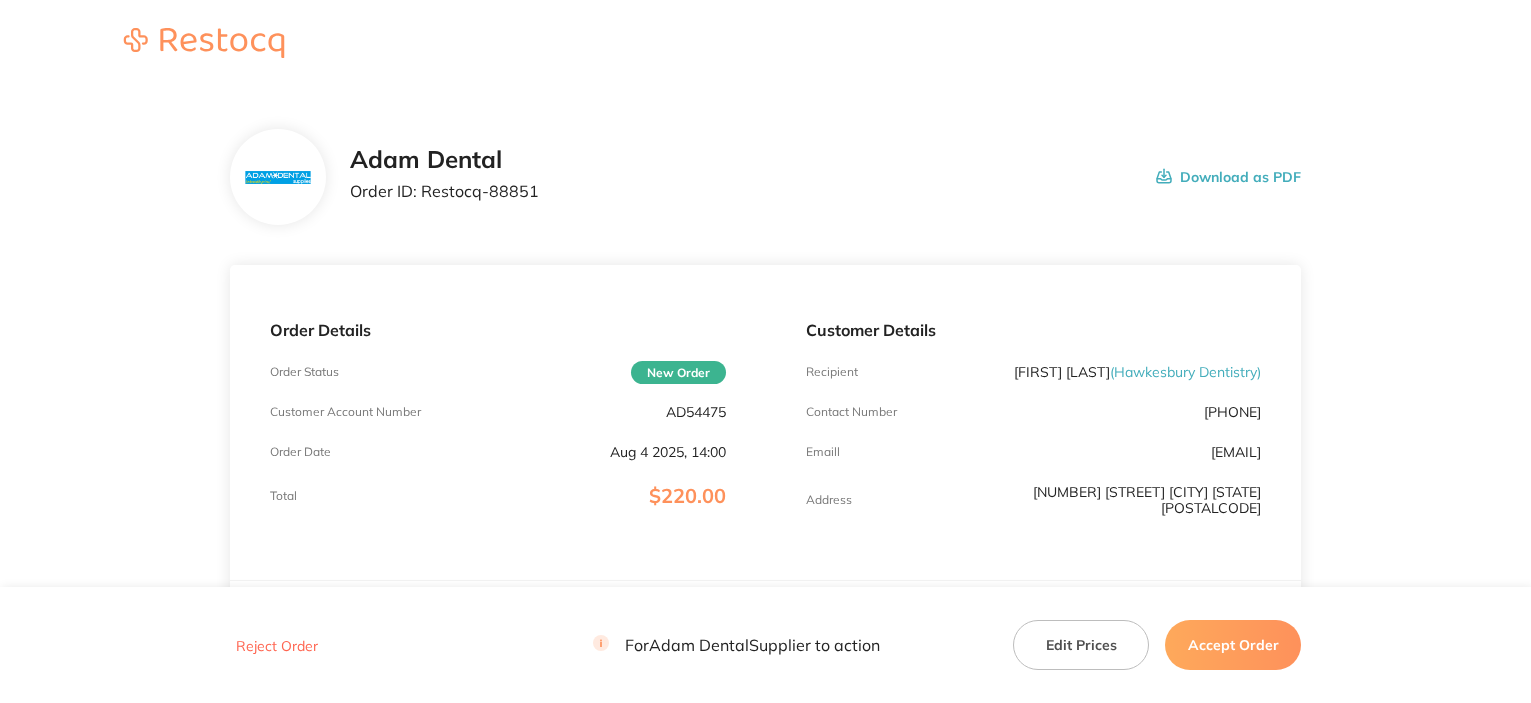 scroll, scrollTop: 0, scrollLeft: 0, axis: both 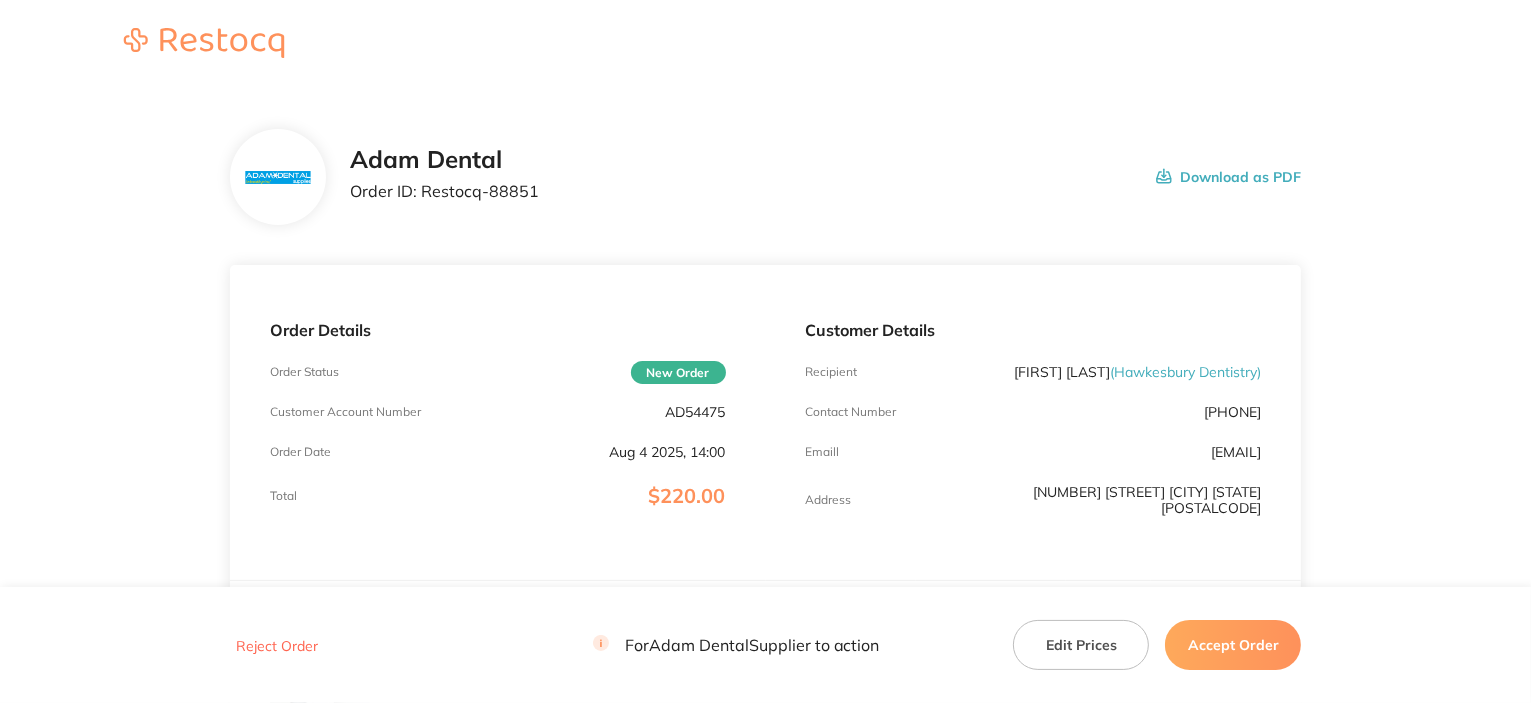 click on "AD54475" at bounding box center [696, 412] 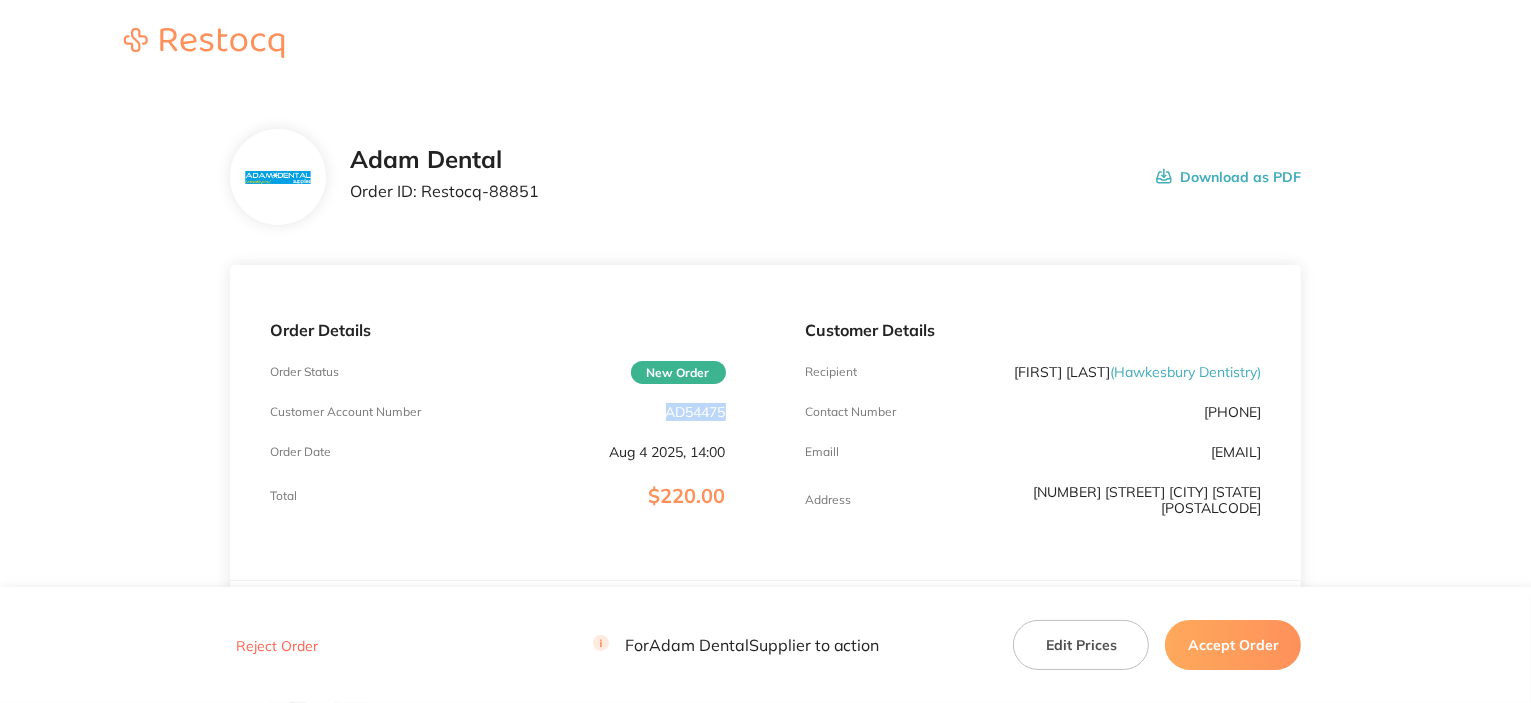 click on "AD54475" at bounding box center (696, 412) 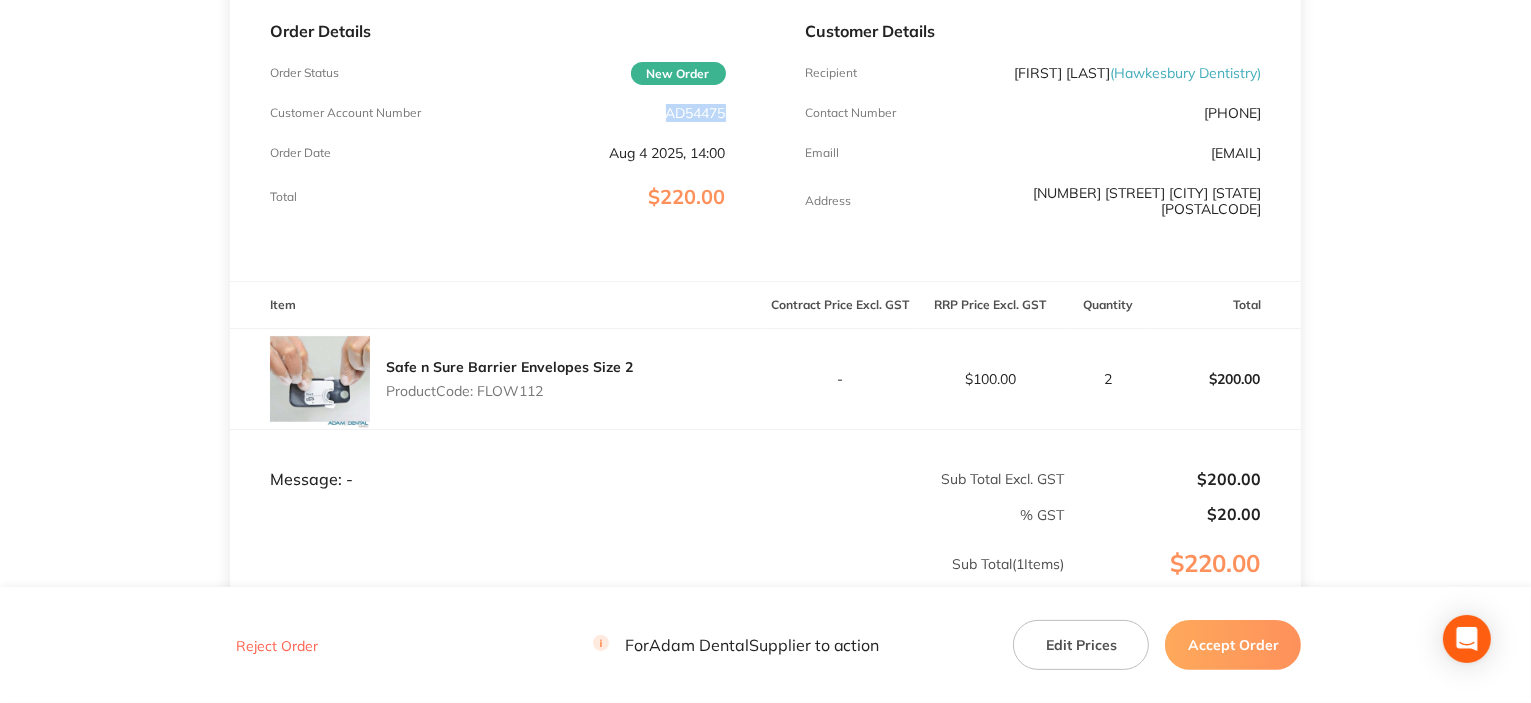 scroll, scrollTop: 300, scrollLeft: 0, axis: vertical 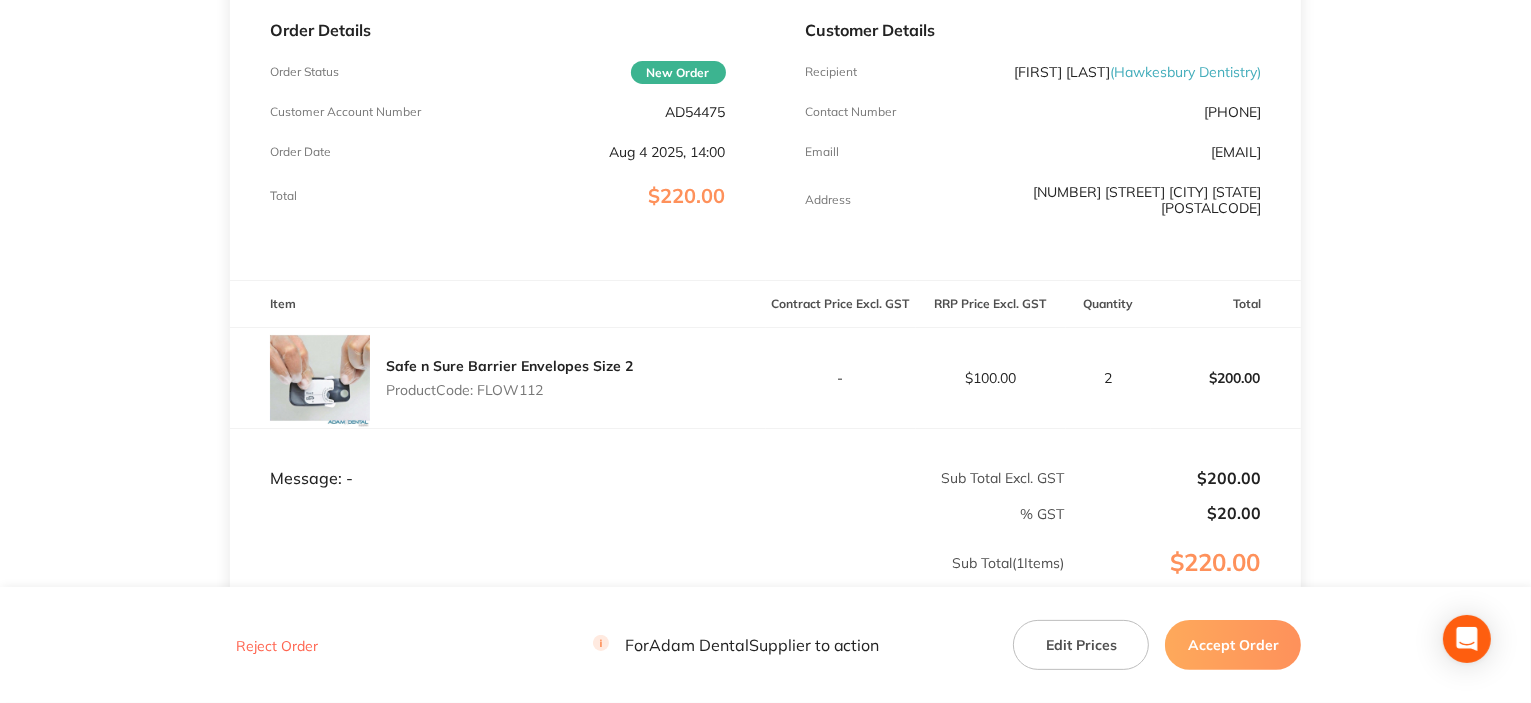 click on "Product   Code:  FLOW112" at bounding box center (509, 390) 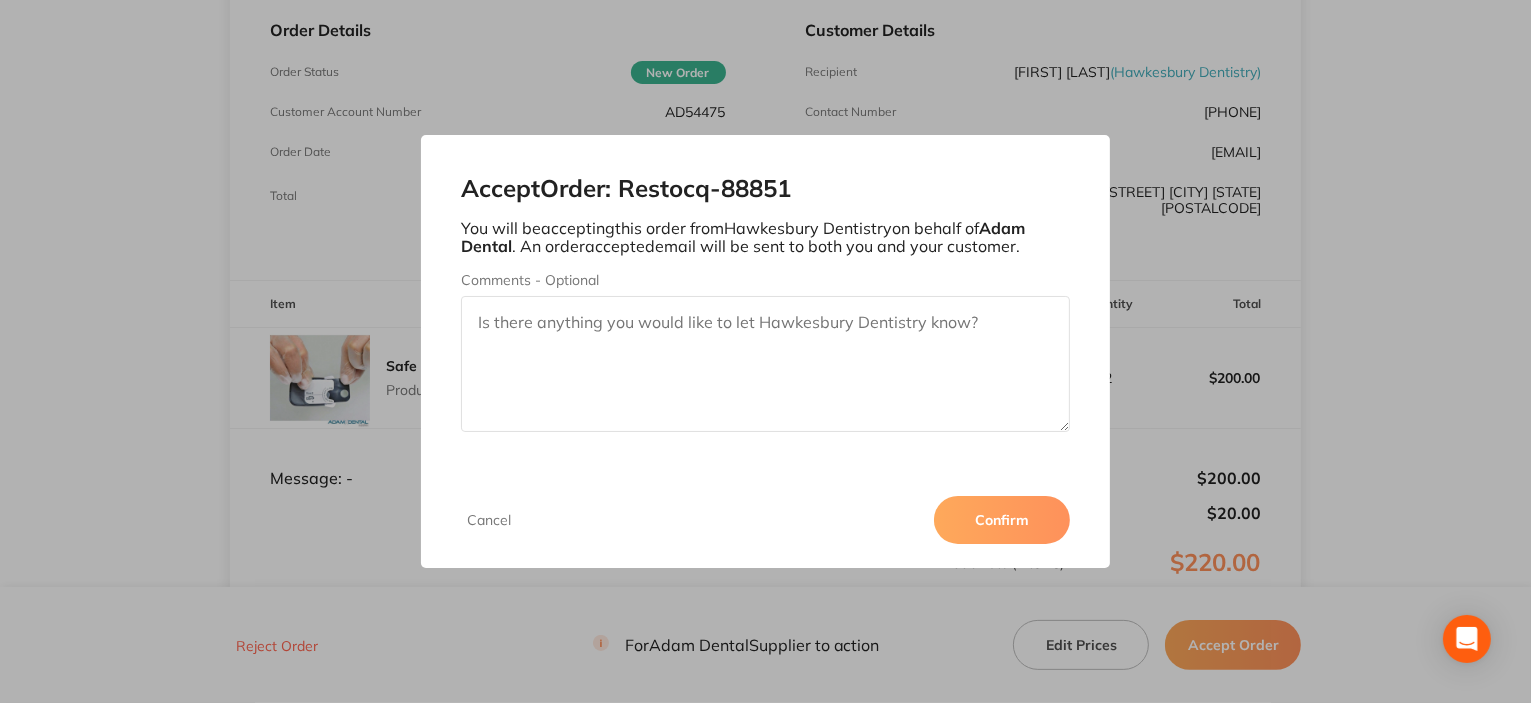 click on "Confirm" at bounding box center (1002, 520) 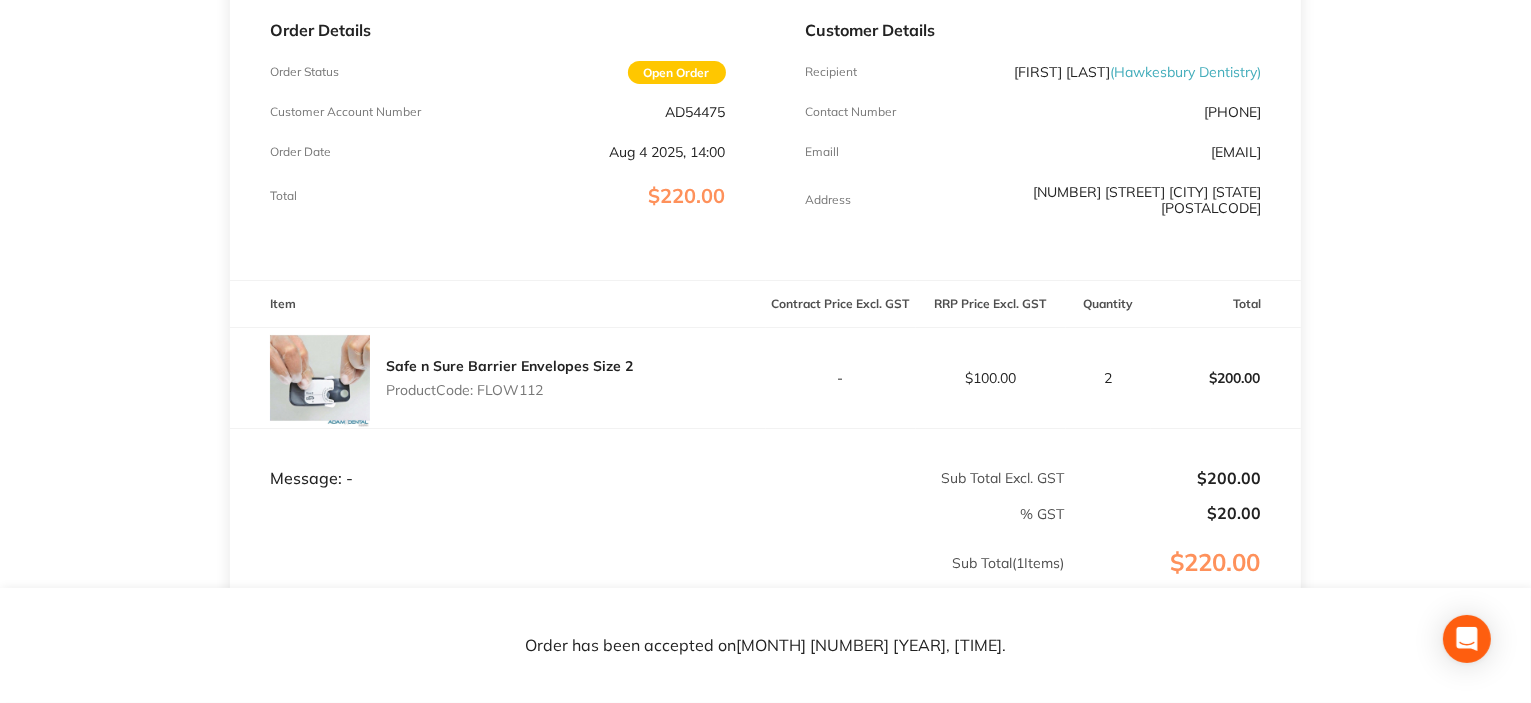 scroll, scrollTop: 0, scrollLeft: 0, axis: both 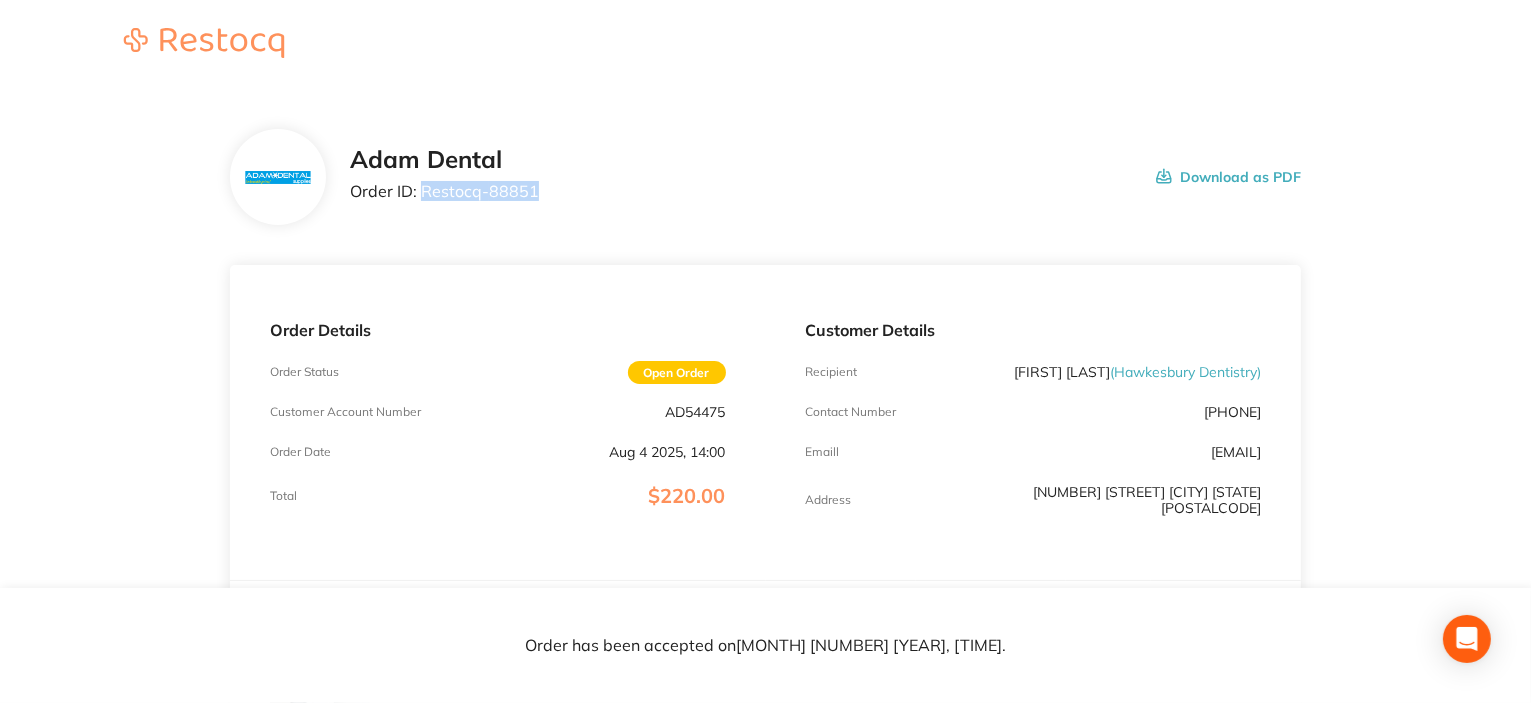 click on "Adam Dental Order ID: Restocq- 88851 Download as PDF" at bounding box center [826, 177] 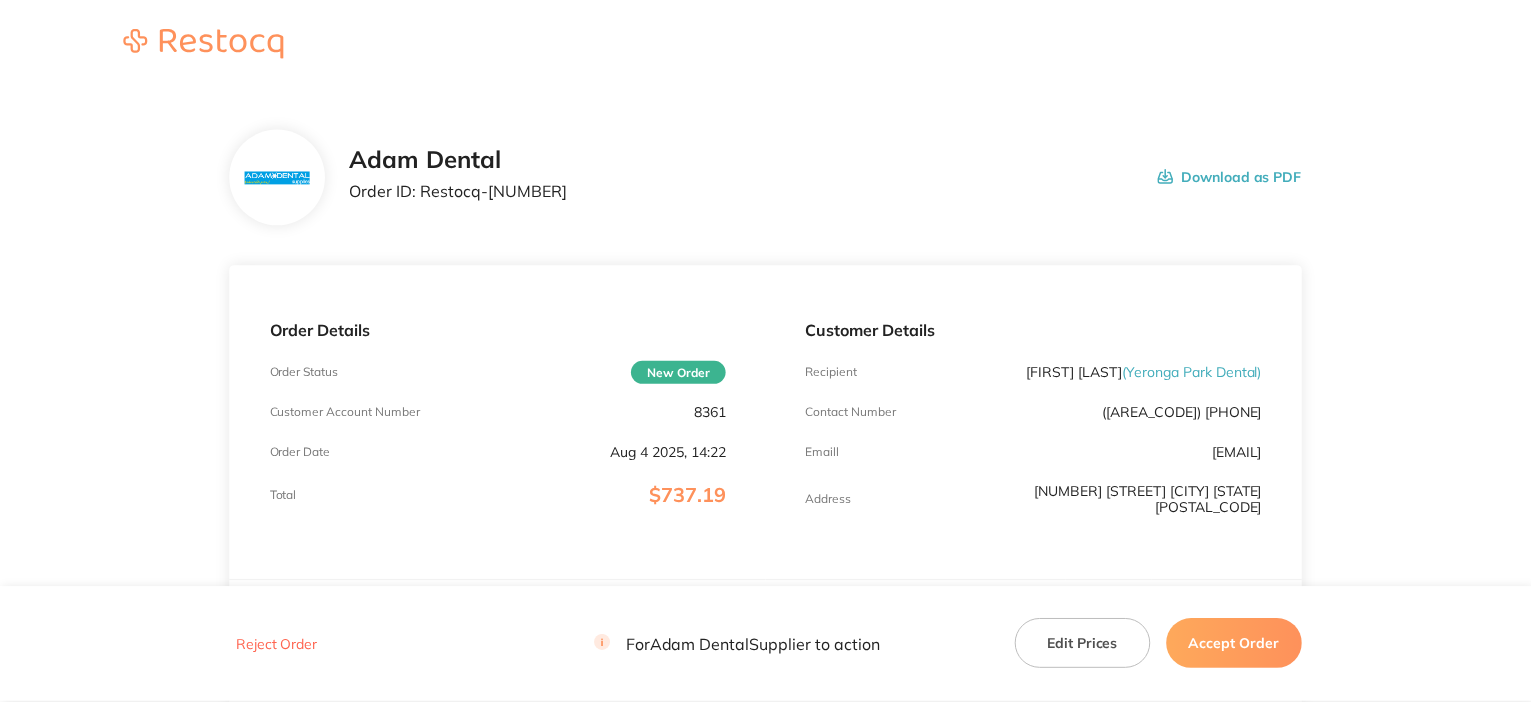 scroll, scrollTop: 0, scrollLeft: 0, axis: both 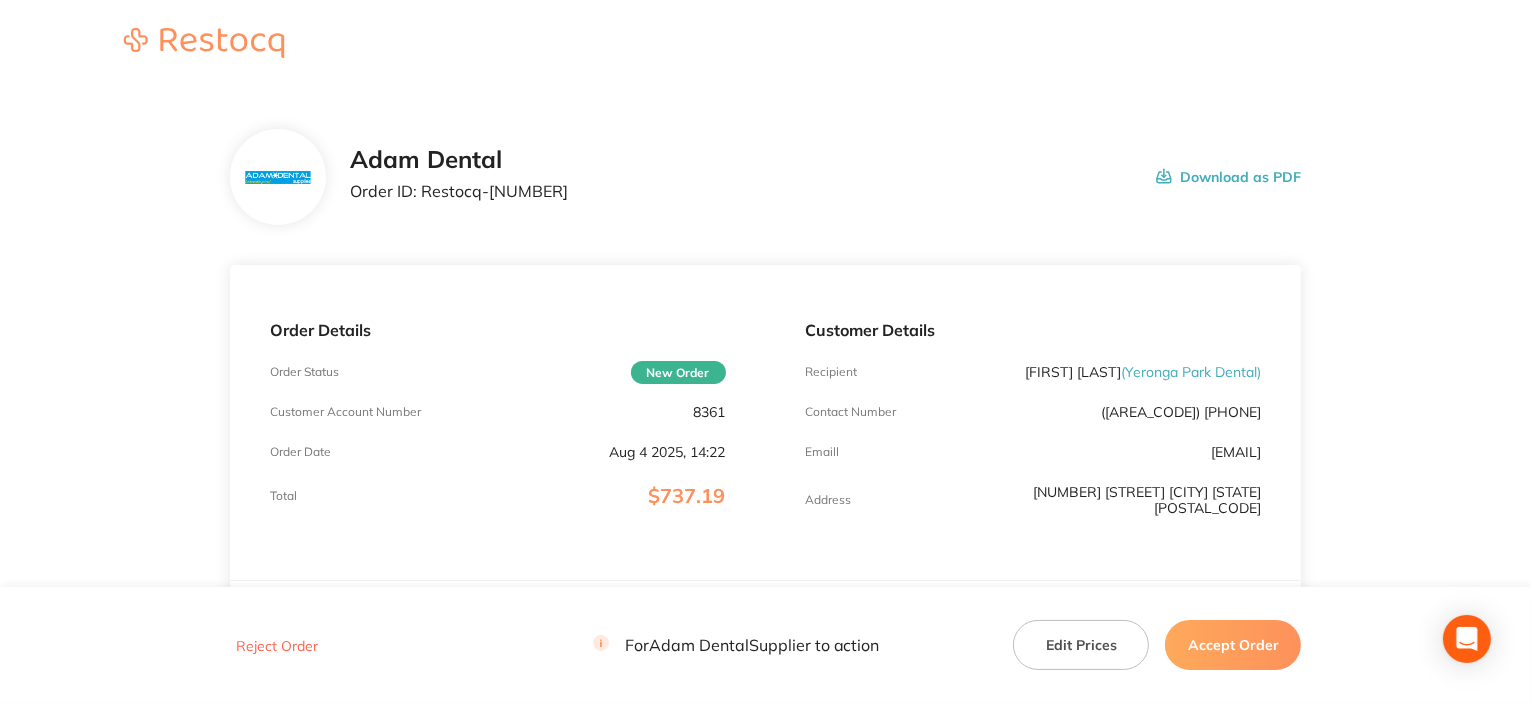 click on "8361" at bounding box center (710, 412) 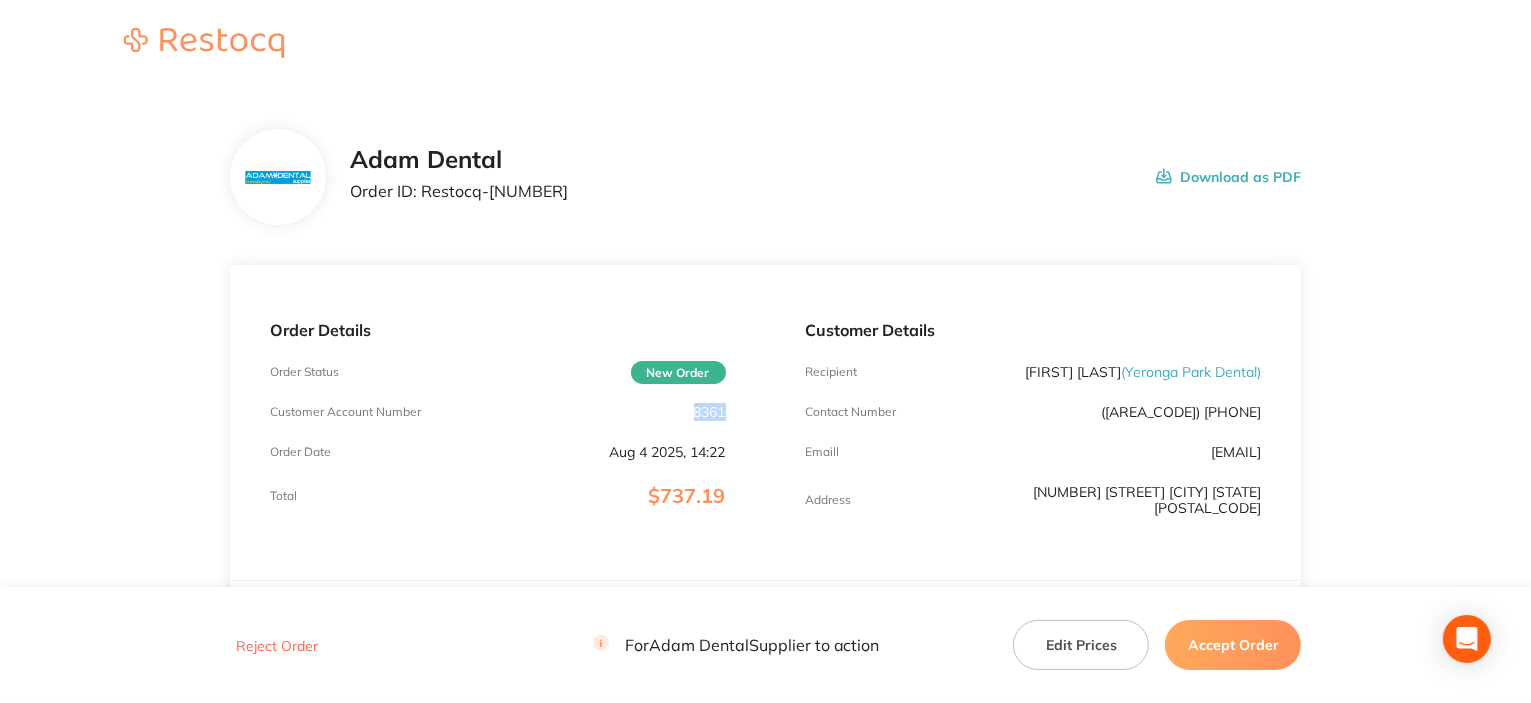 click on "8361" at bounding box center [710, 412] 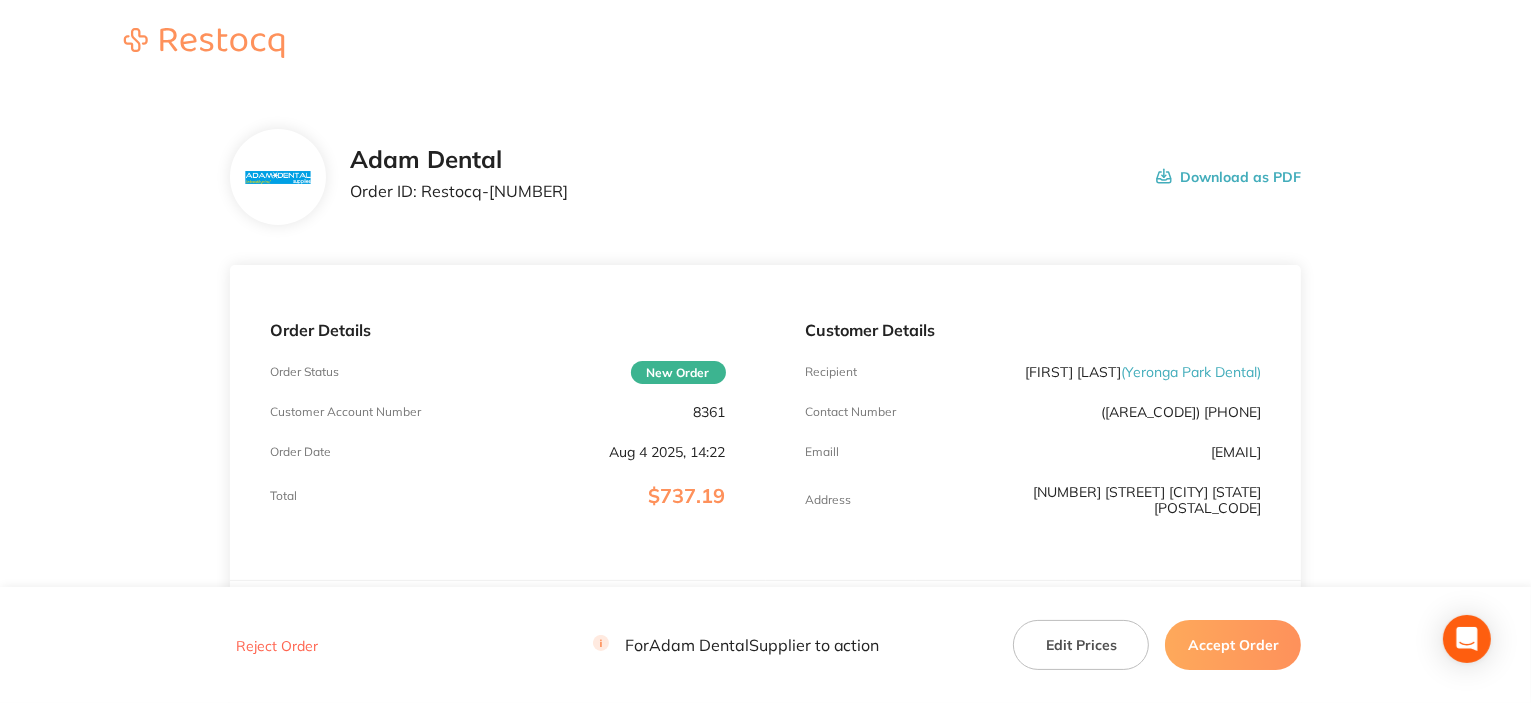 click on "[FIRST] [LAST]  ( Yeronga Park Dental )" at bounding box center (1143, 372) 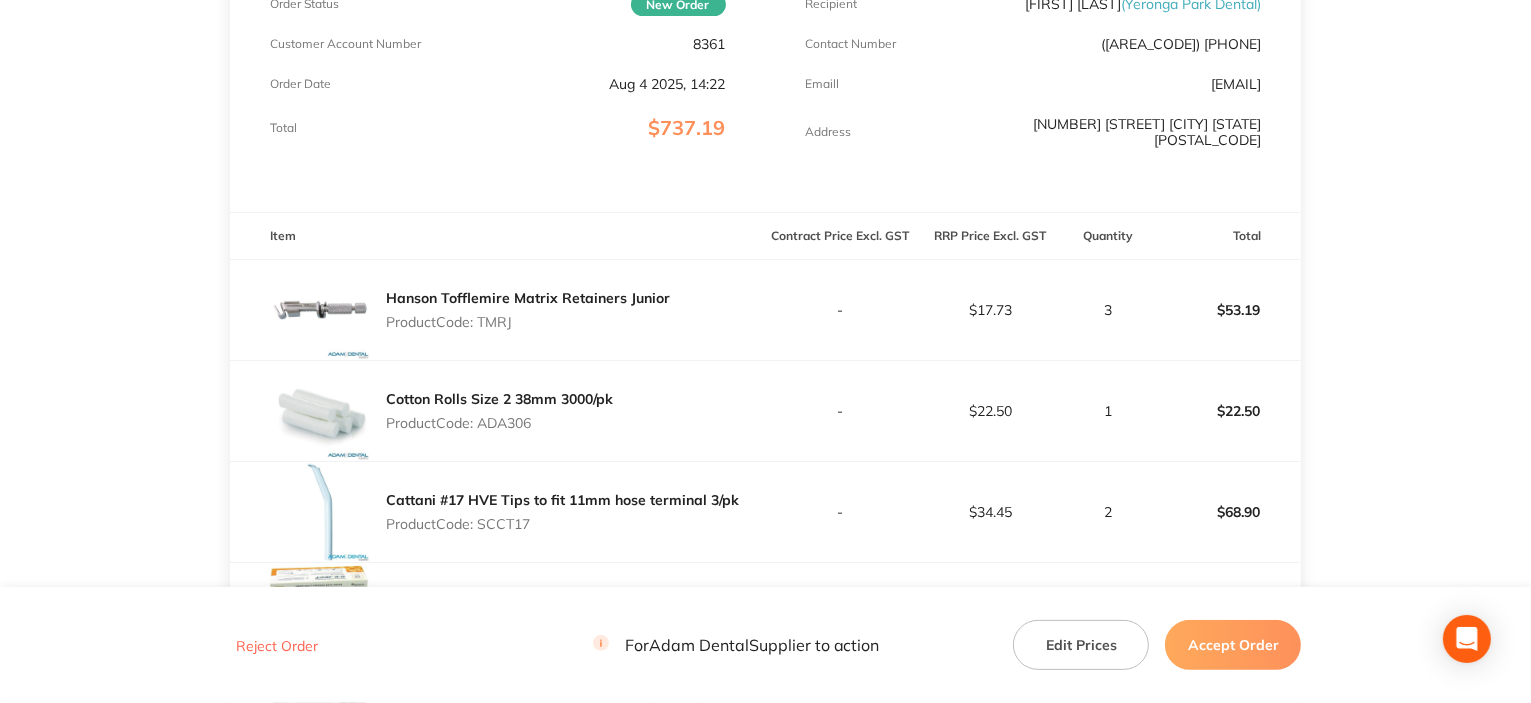 scroll, scrollTop: 400, scrollLeft: 0, axis: vertical 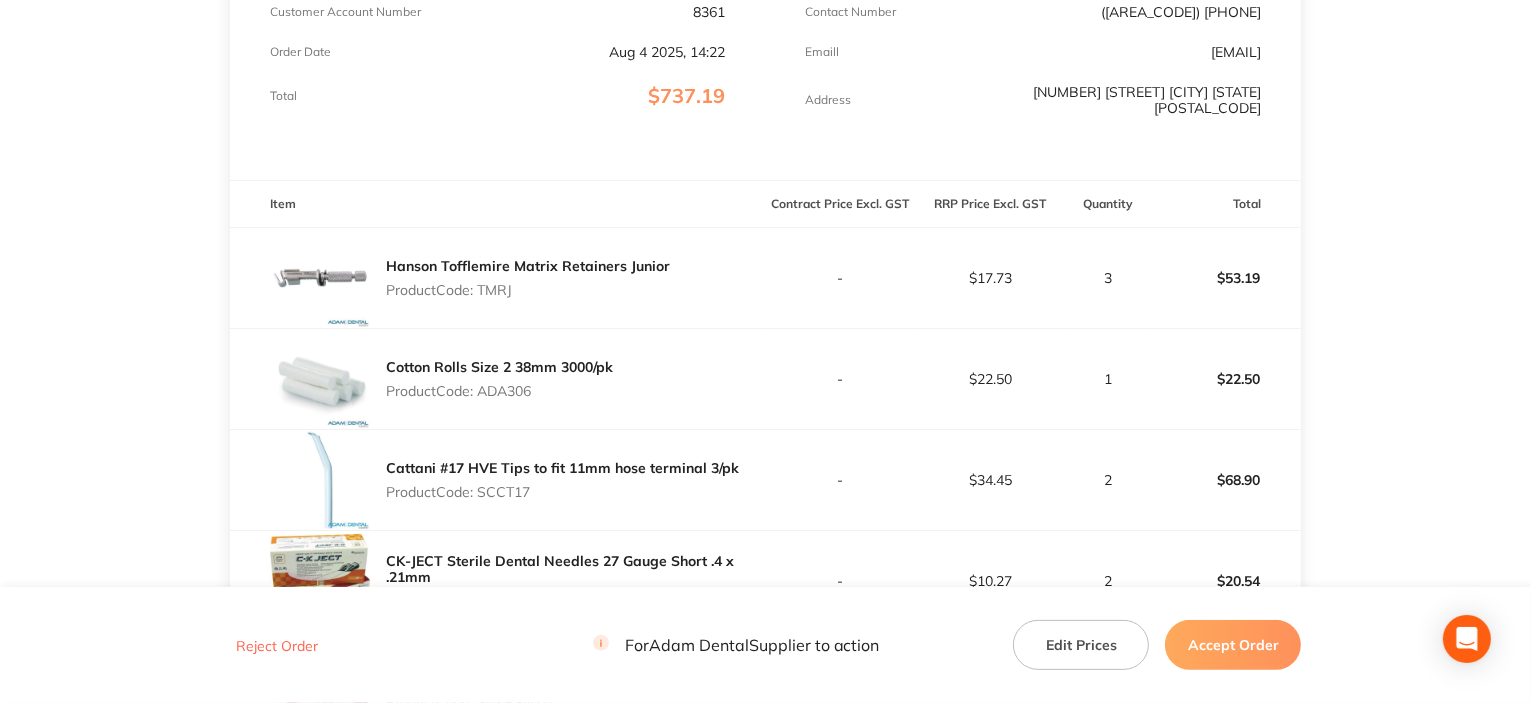 click on "Product   Code:  TMRJ" at bounding box center [528, 290] 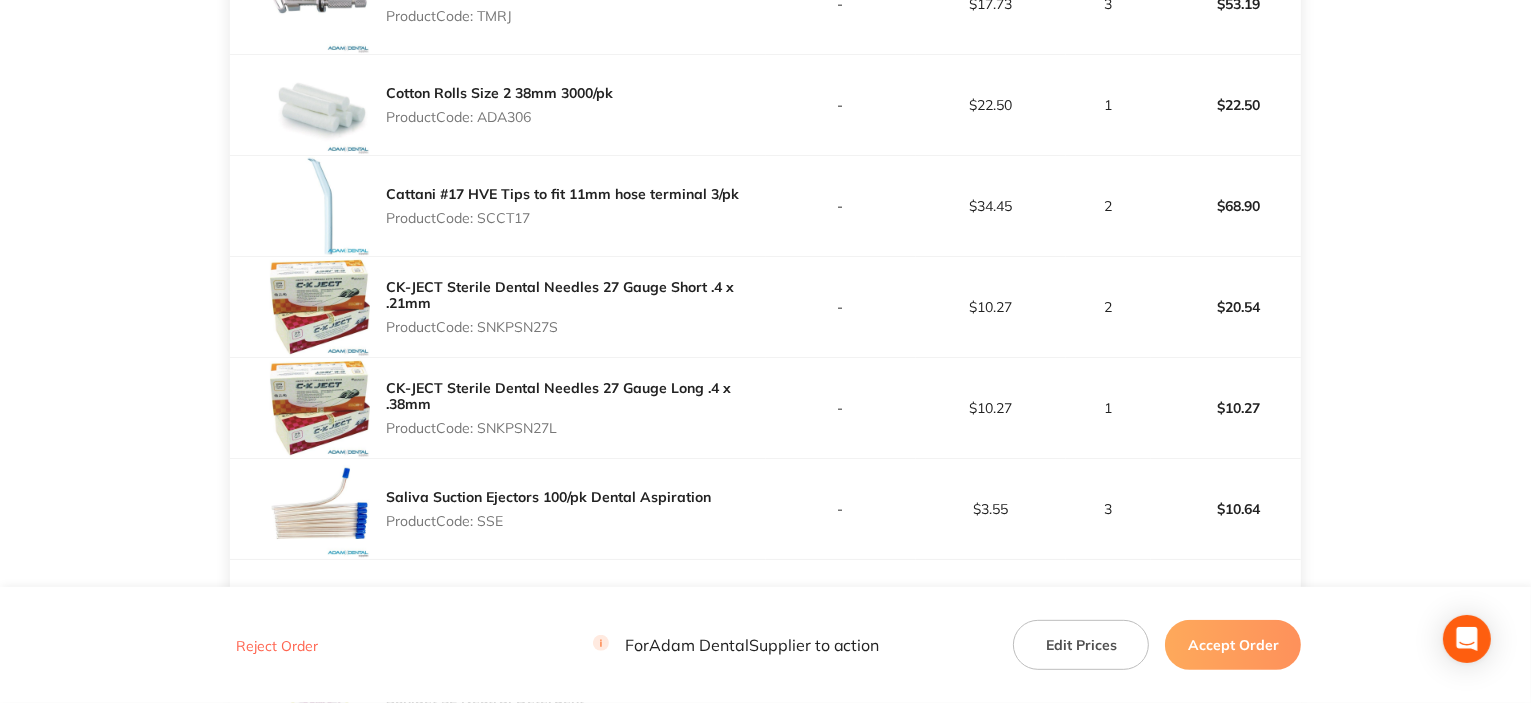 scroll, scrollTop: 700, scrollLeft: 0, axis: vertical 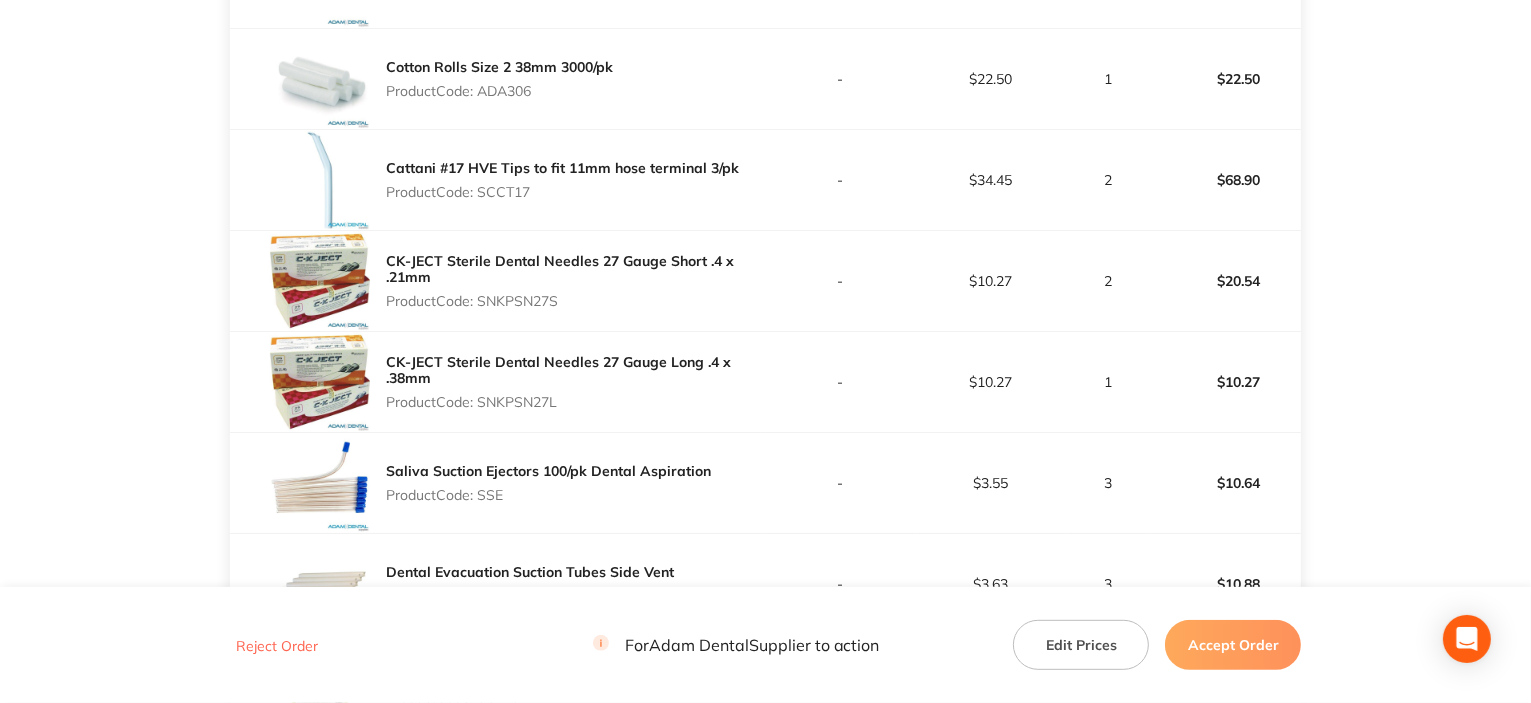 click on "Product   Code:  SCCT17" at bounding box center (562, 192) 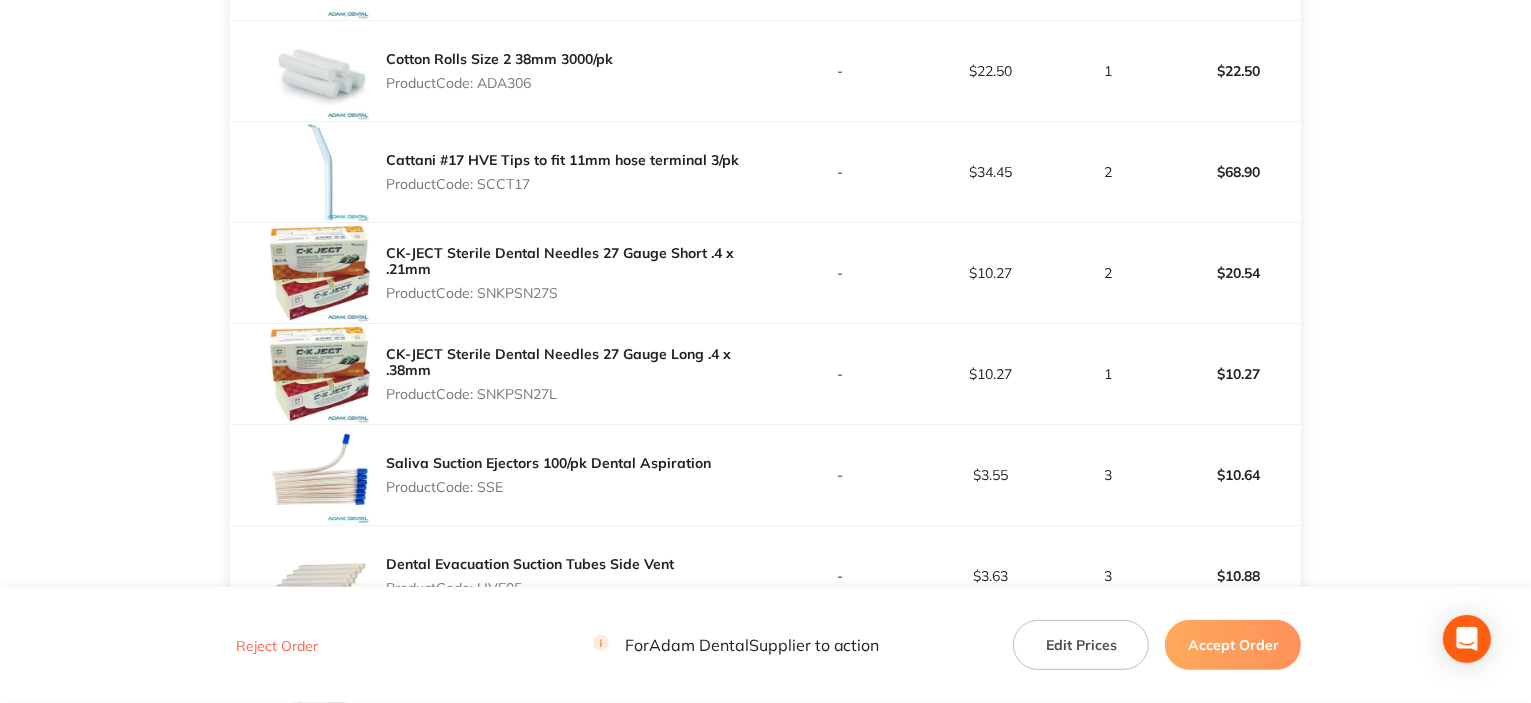 scroll, scrollTop: 900, scrollLeft: 0, axis: vertical 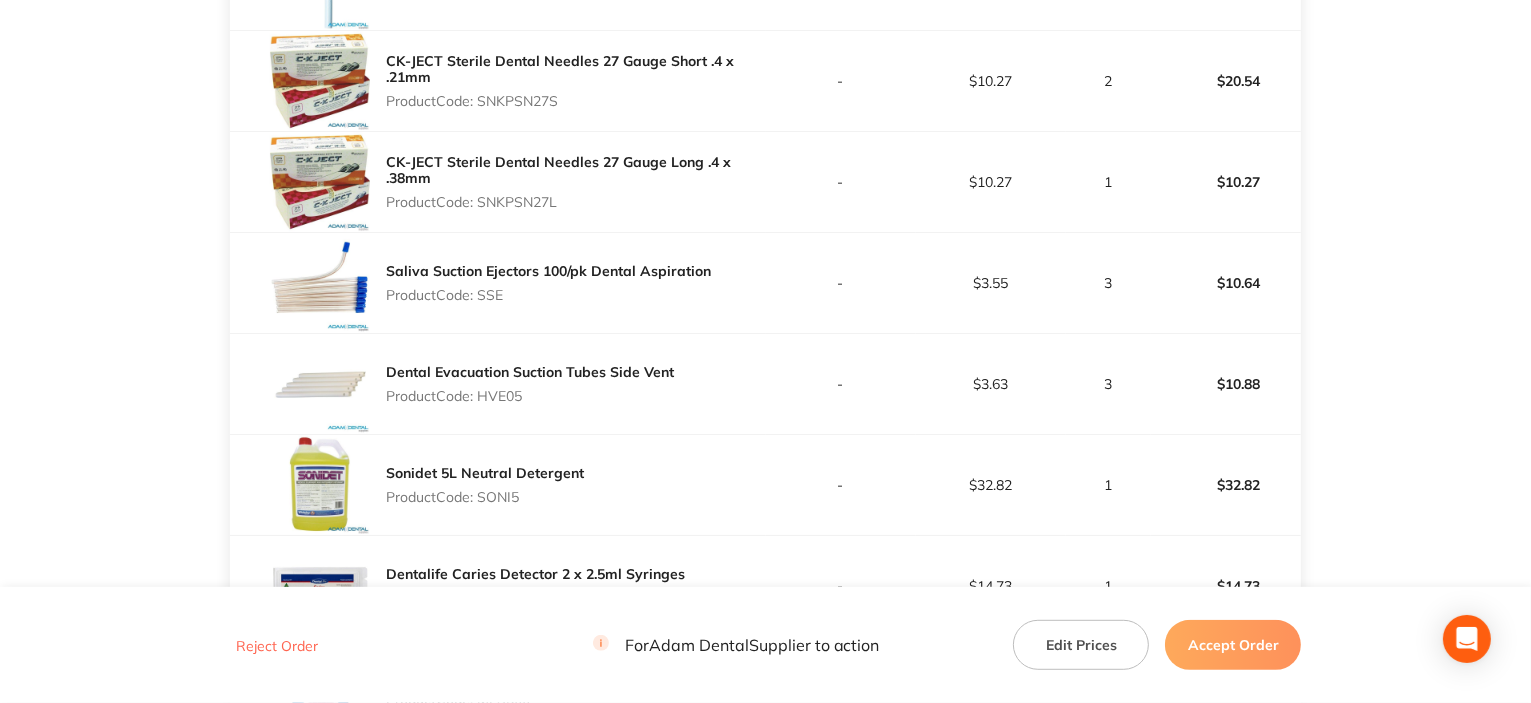 click on "Product   Code:  SSE" at bounding box center (548, 295) 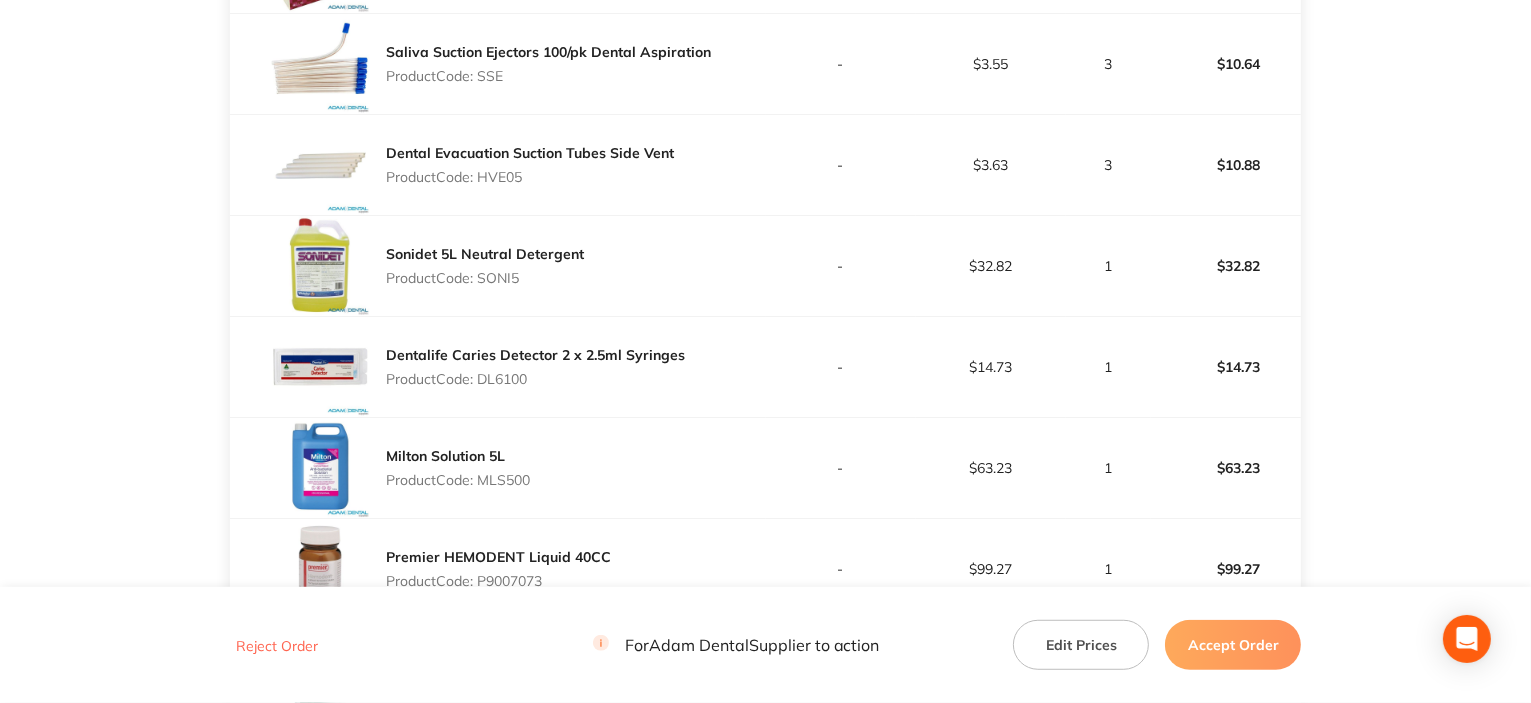 scroll, scrollTop: 1300, scrollLeft: 0, axis: vertical 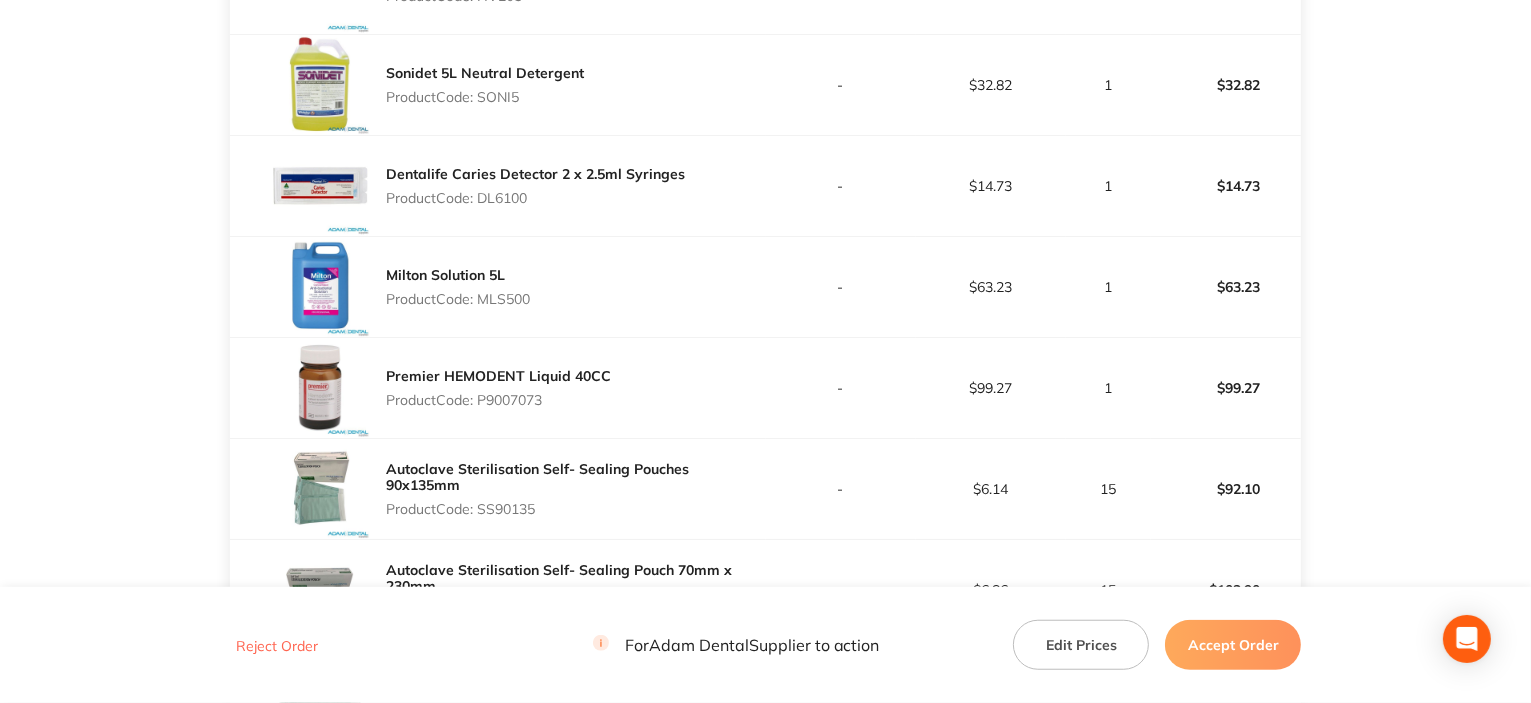 click on "Product   Code:  SONI5" at bounding box center [485, 97] 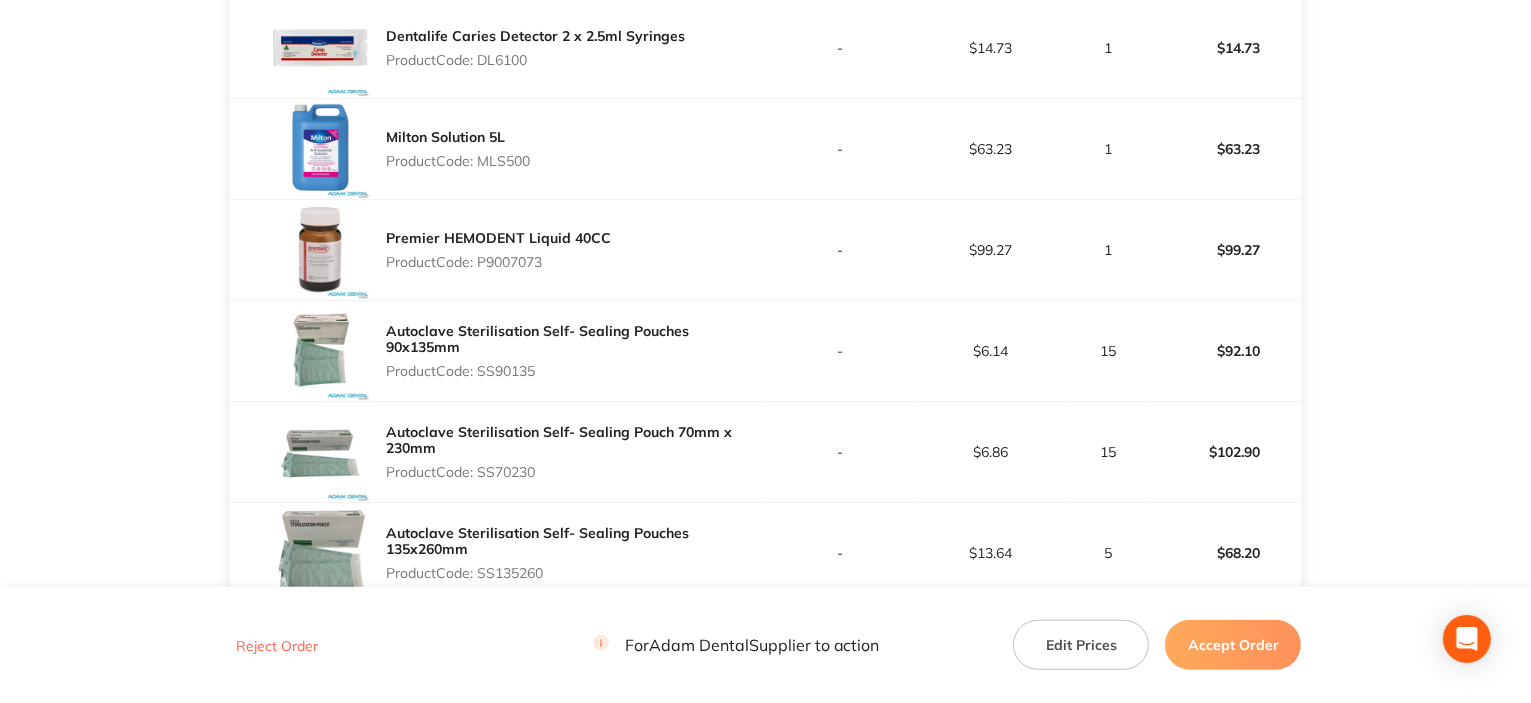 scroll, scrollTop: 1500, scrollLeft: 0, axis: vertical 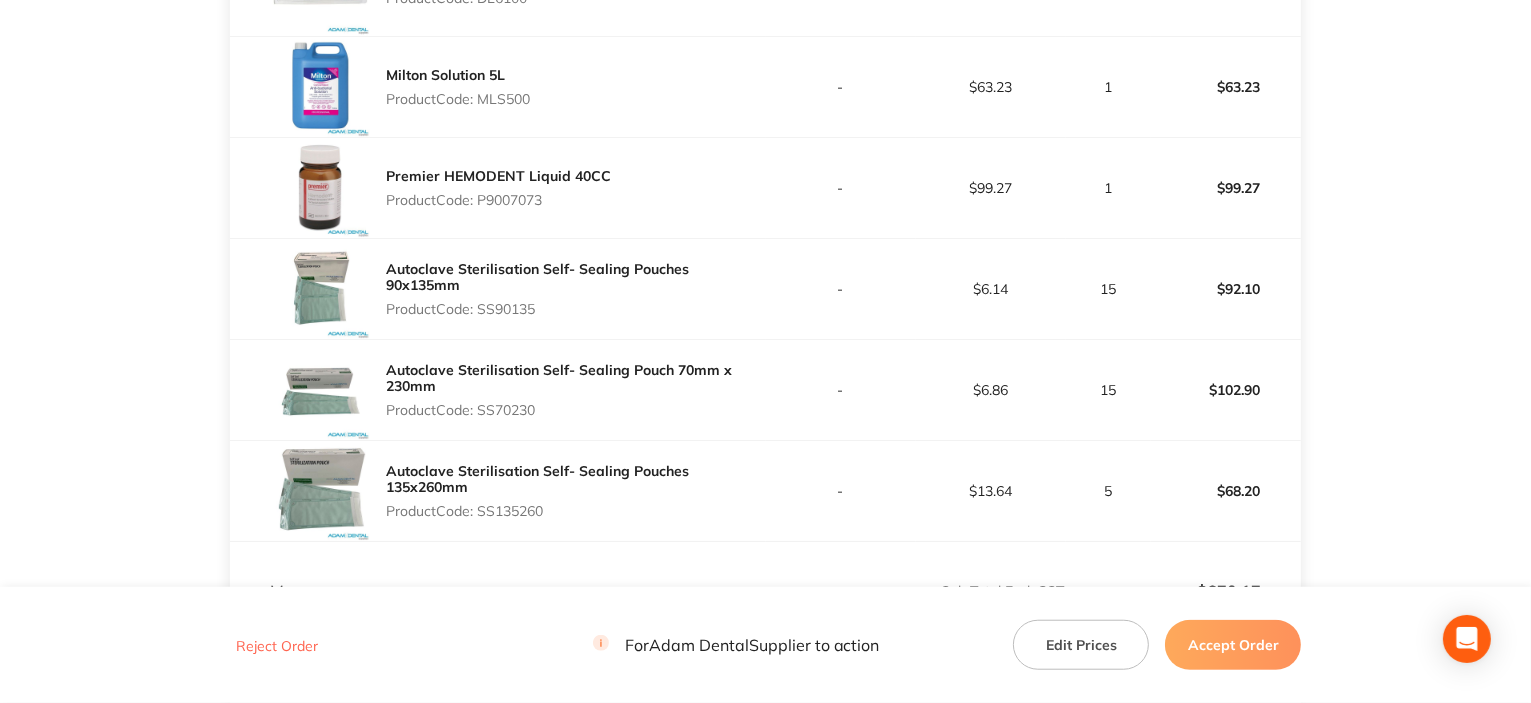 click on "Product   Code:  P9007073" at bounding box center [498, 200] 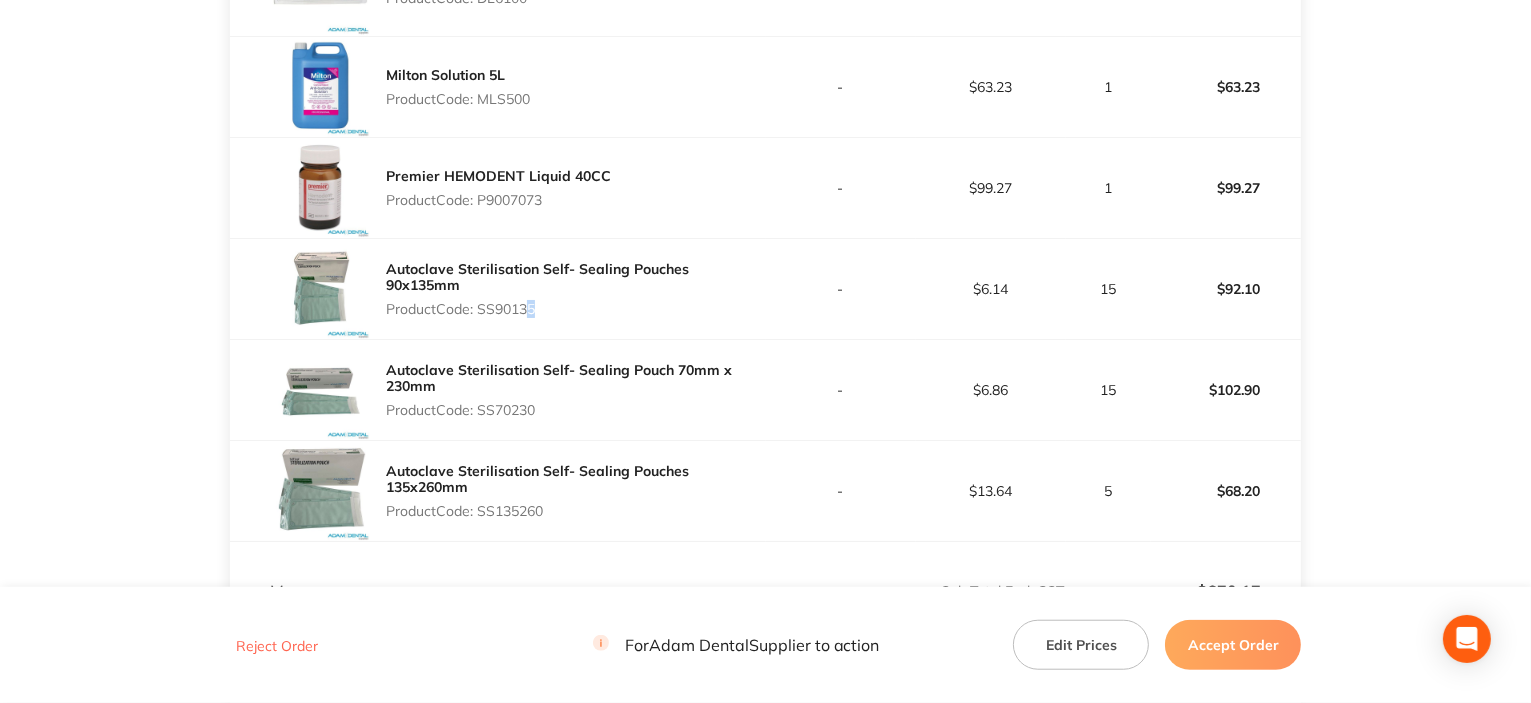 click on "Product   Code:  SS90135" at bounding box center (576, 309) 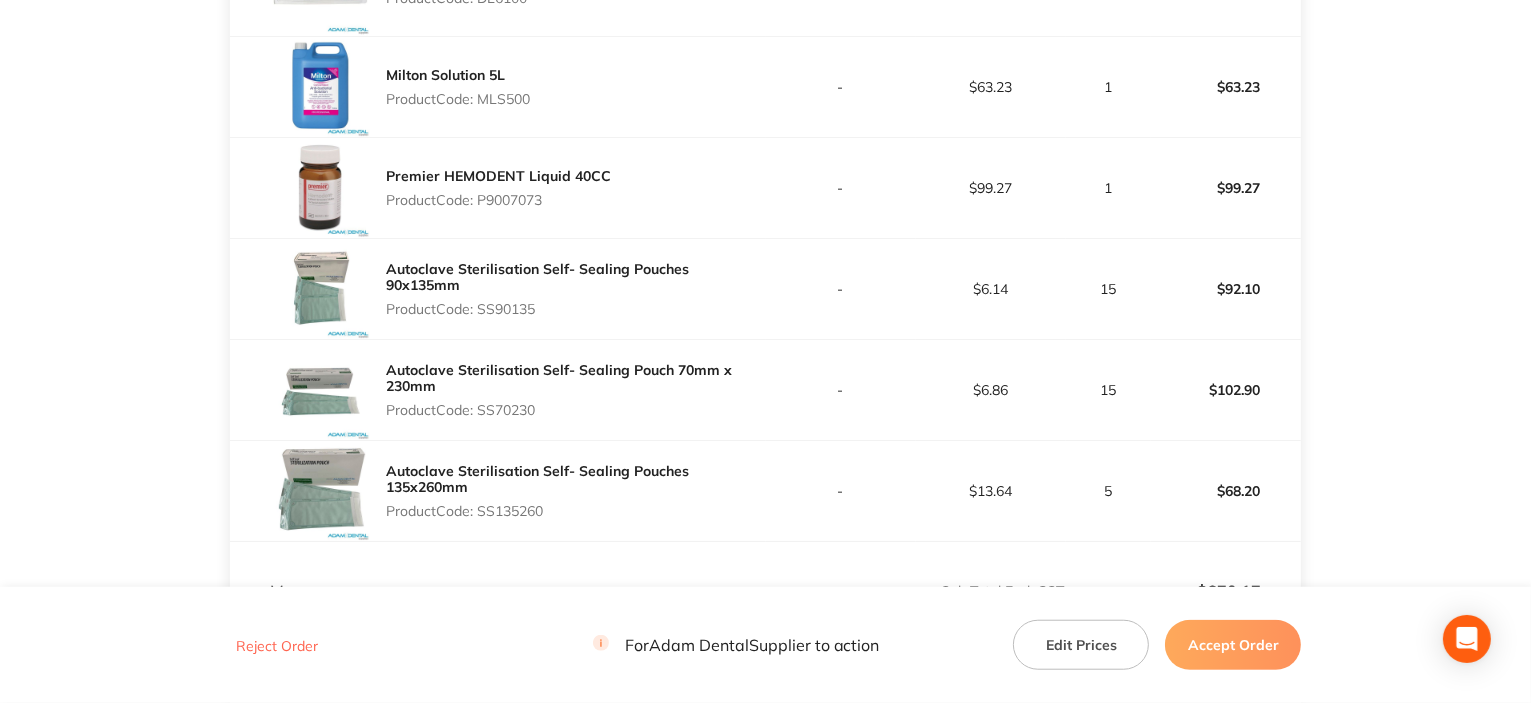 click on "Product   Code:  SS90135" at bounding box center [576, 309] 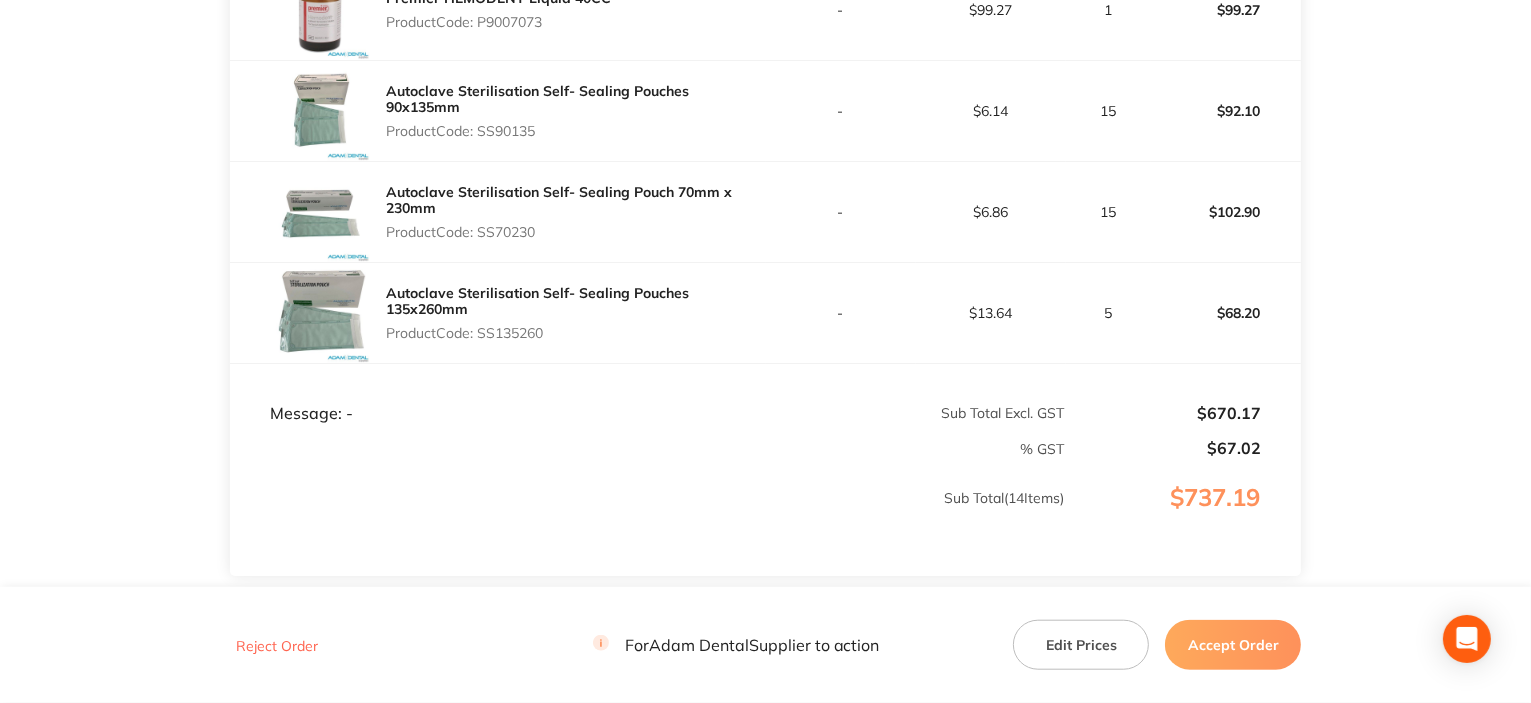 scroll, scrollTop: 1700, scrollLeft: 0, axis: vertical 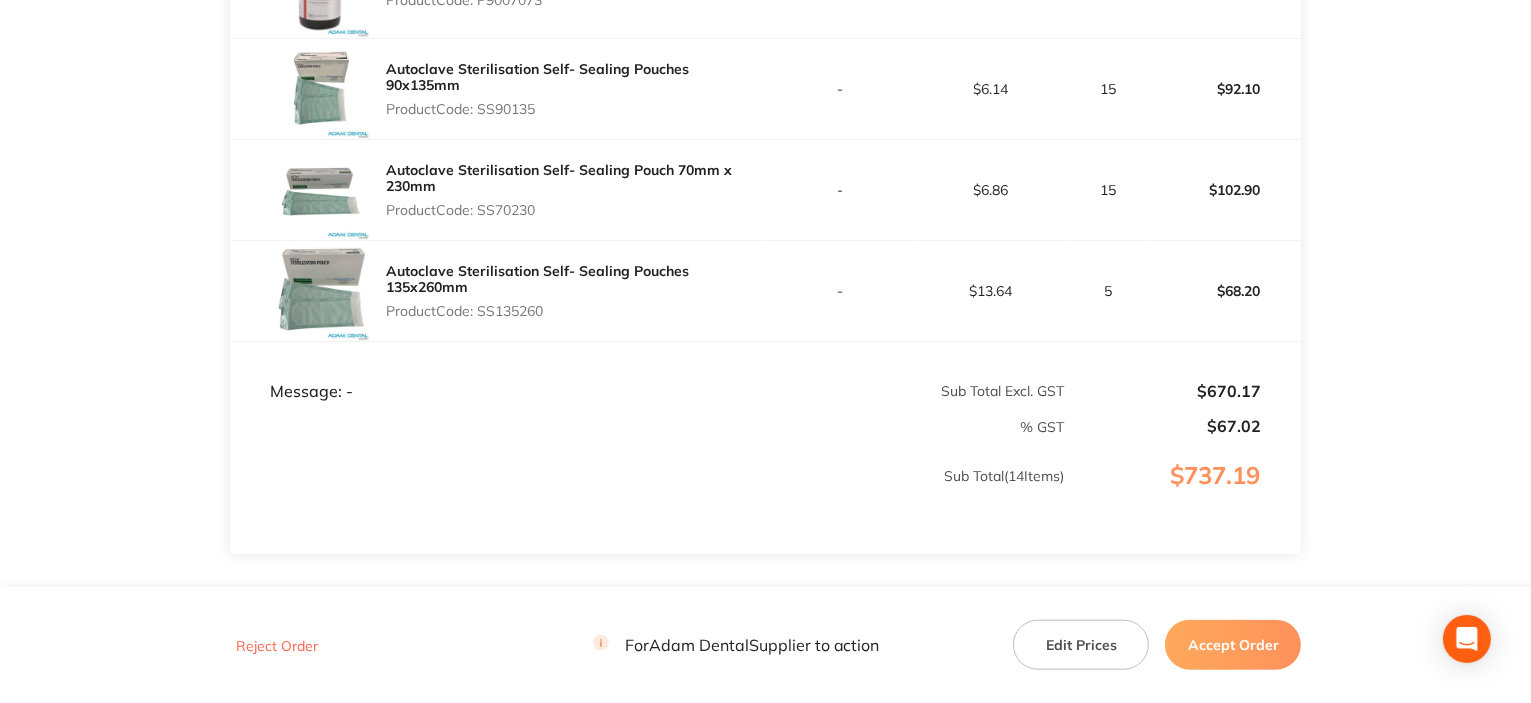 click on "Product   Code:  SS70230" at bounding box center (576, 210) 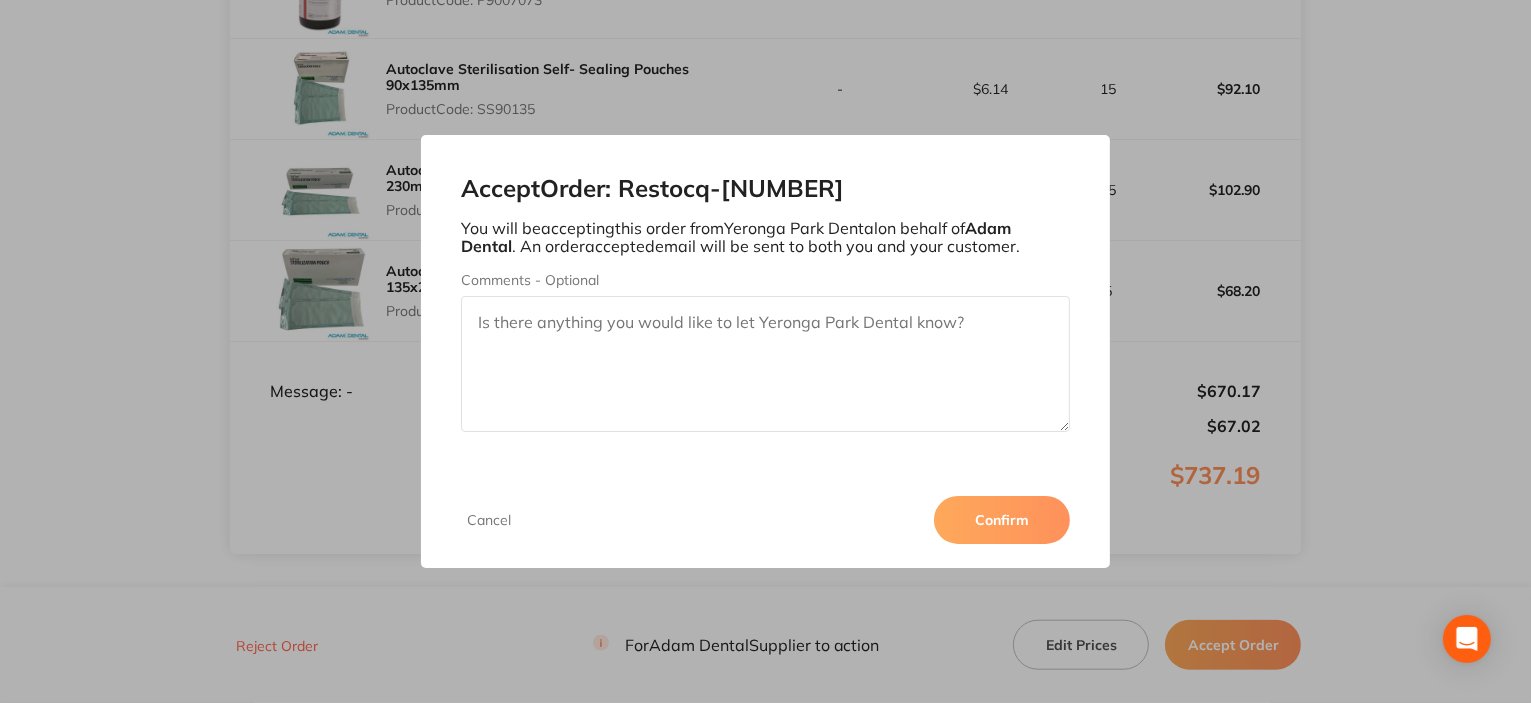 click on "Confirm" at bounding box center (1002, 520) 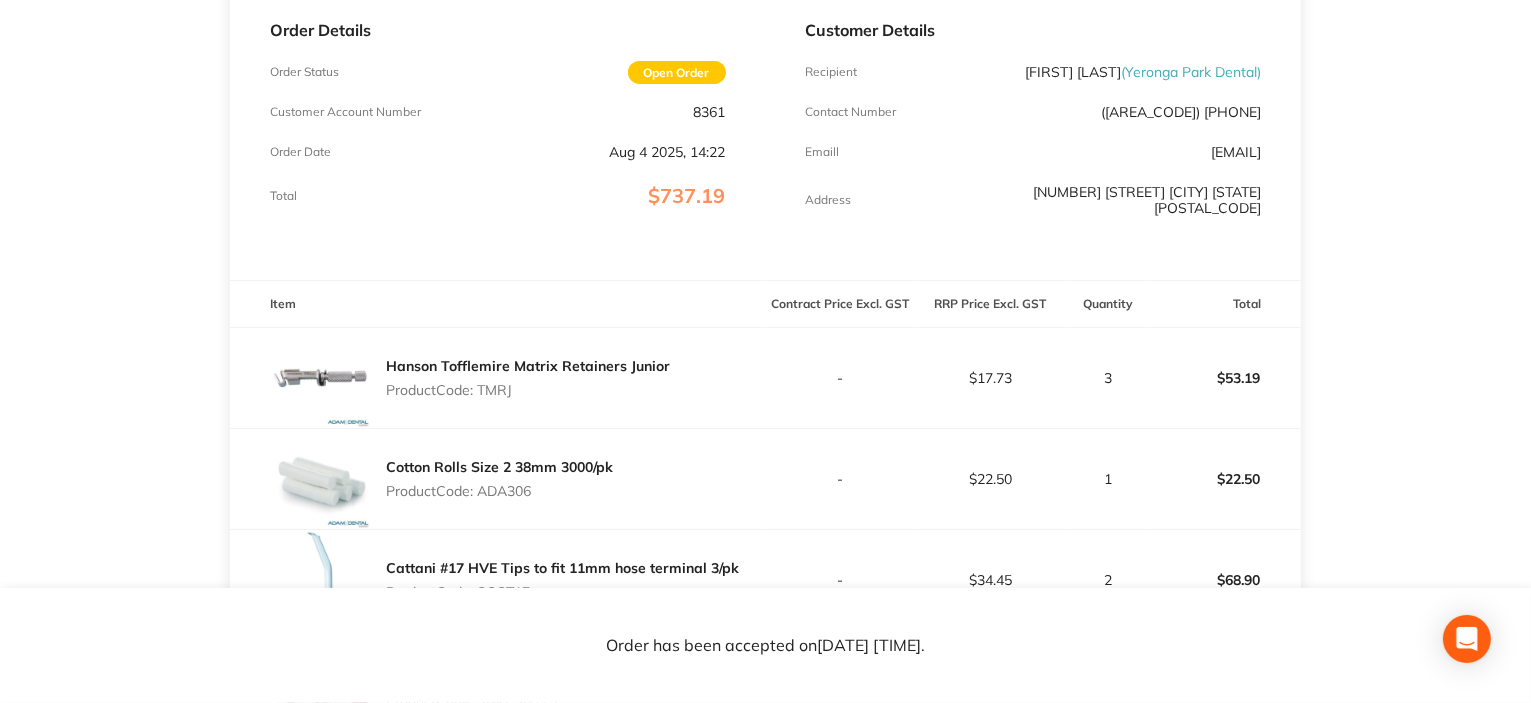 scroll, scrollTop: 0, scrollLeft: 0, axis: both 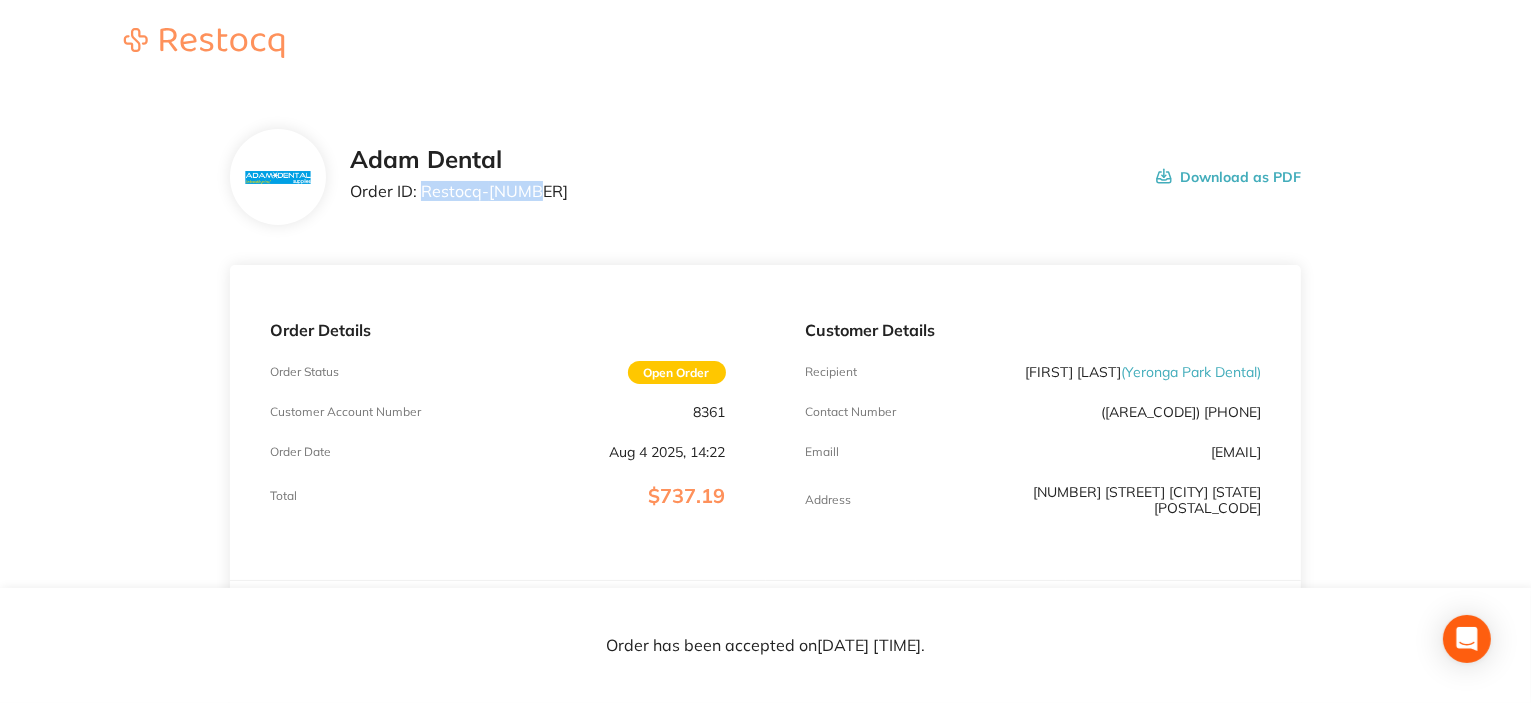 drag, startPoint x: 425, startPoint y: 187, endPoint x: 550, endPoint y: 196, distance: 125.32358 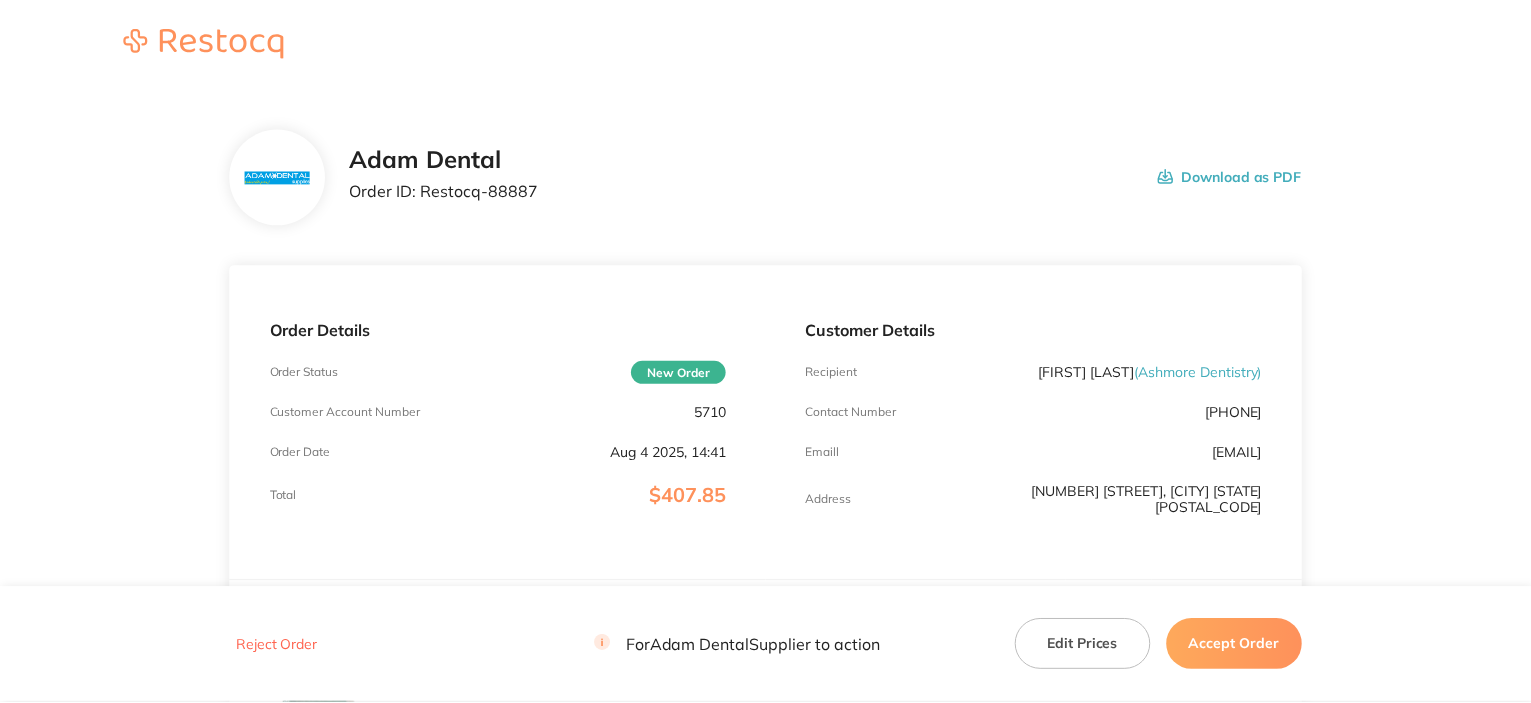 scroll, scrollTop: 0, scrollLeft: 0, axis: both 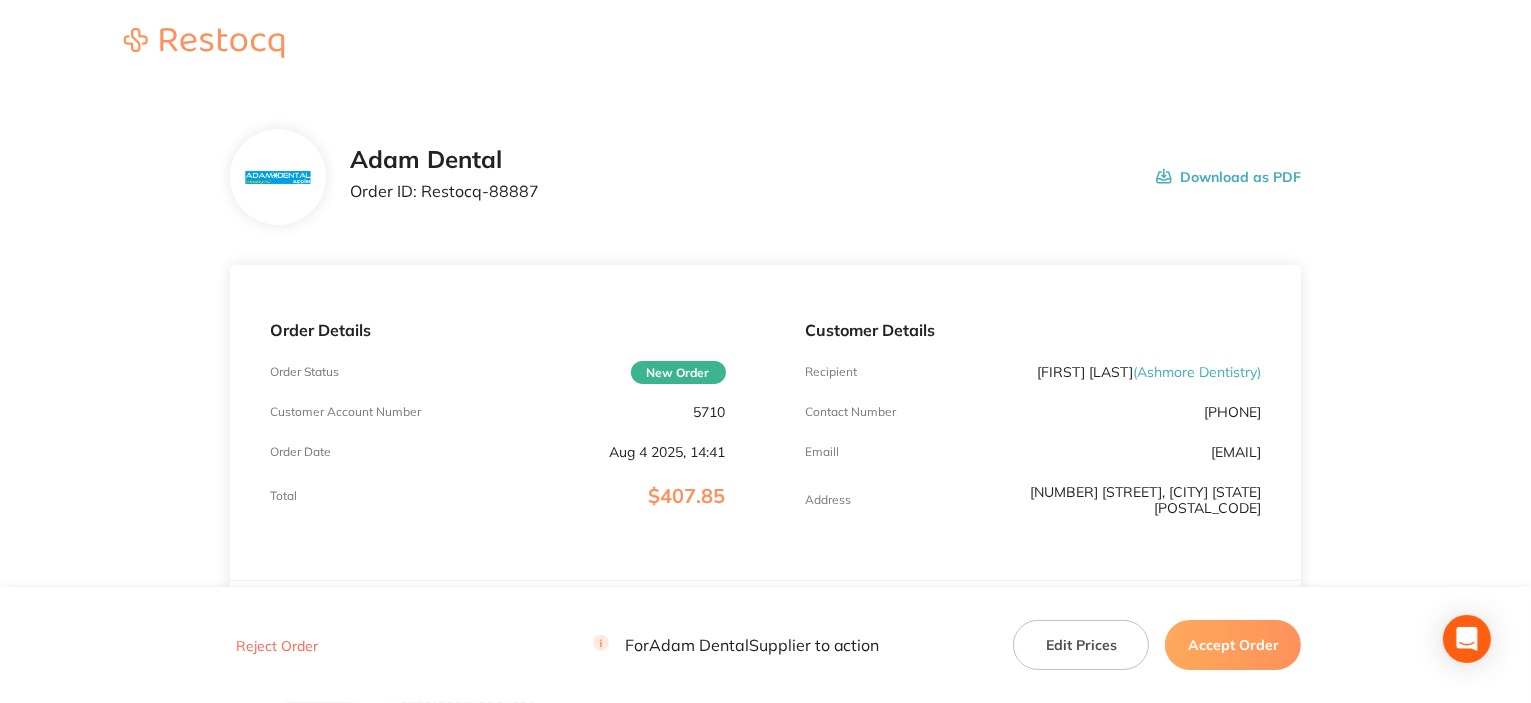 click on "5710" at bounding box center (710, 412) 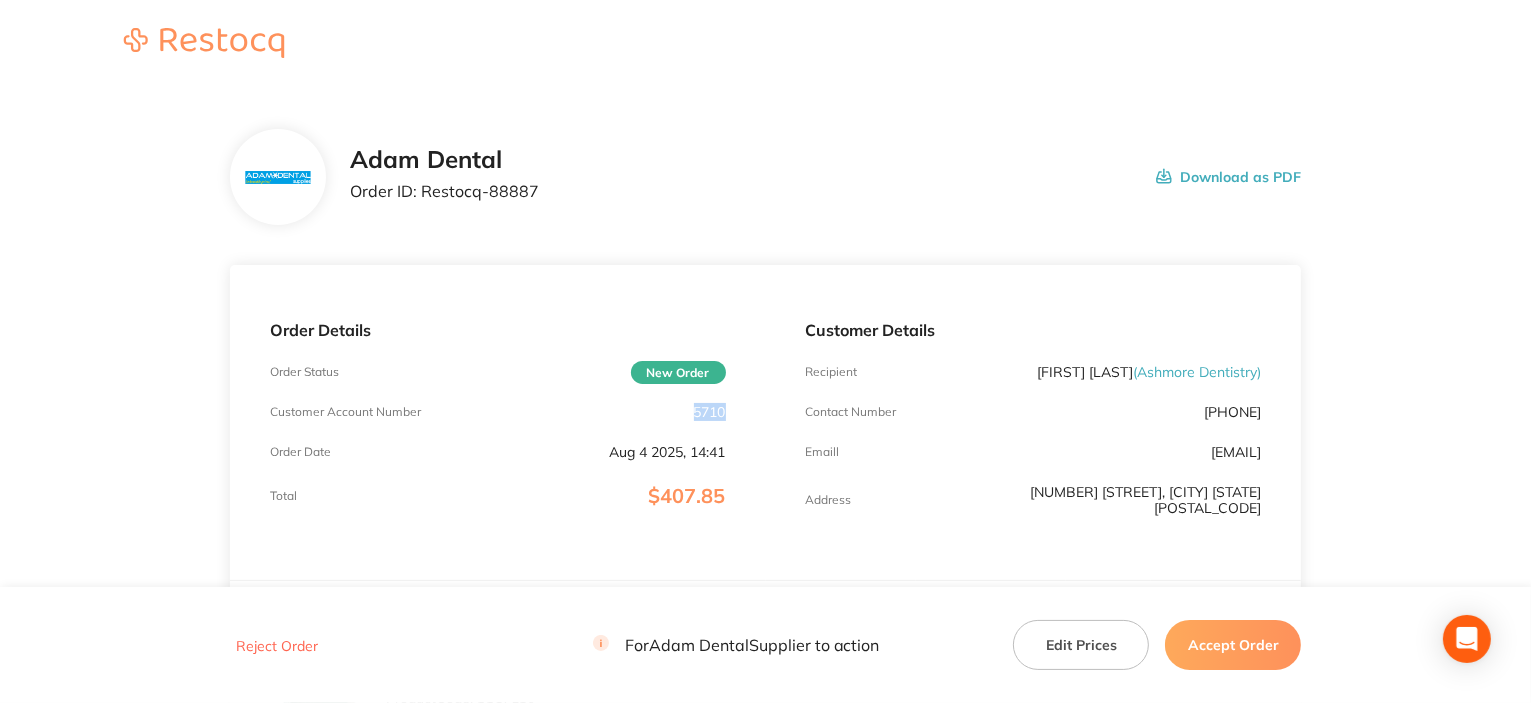 click on "5710" at bounding box center (710, 412) 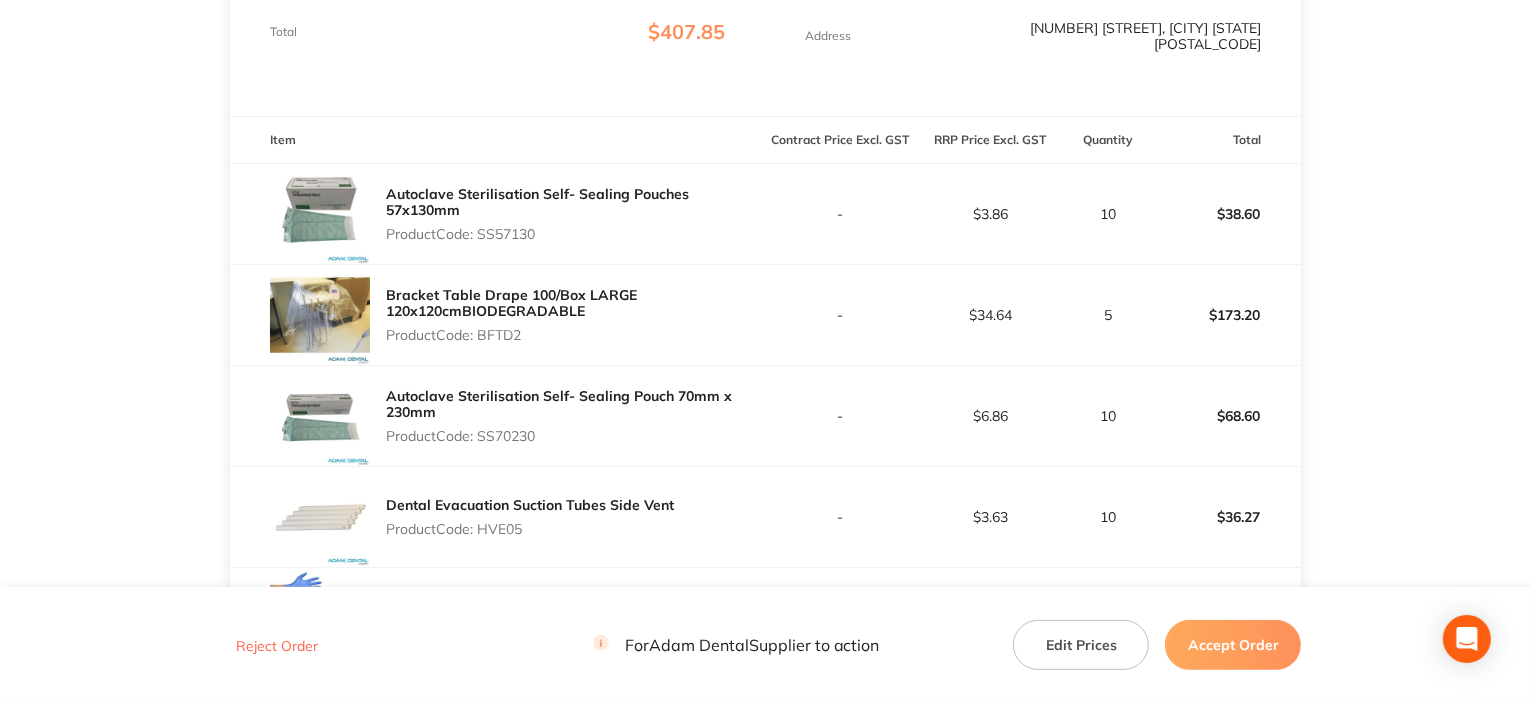 scroll, scrollTop: 500, scrollLeft: 0, axis: vertical 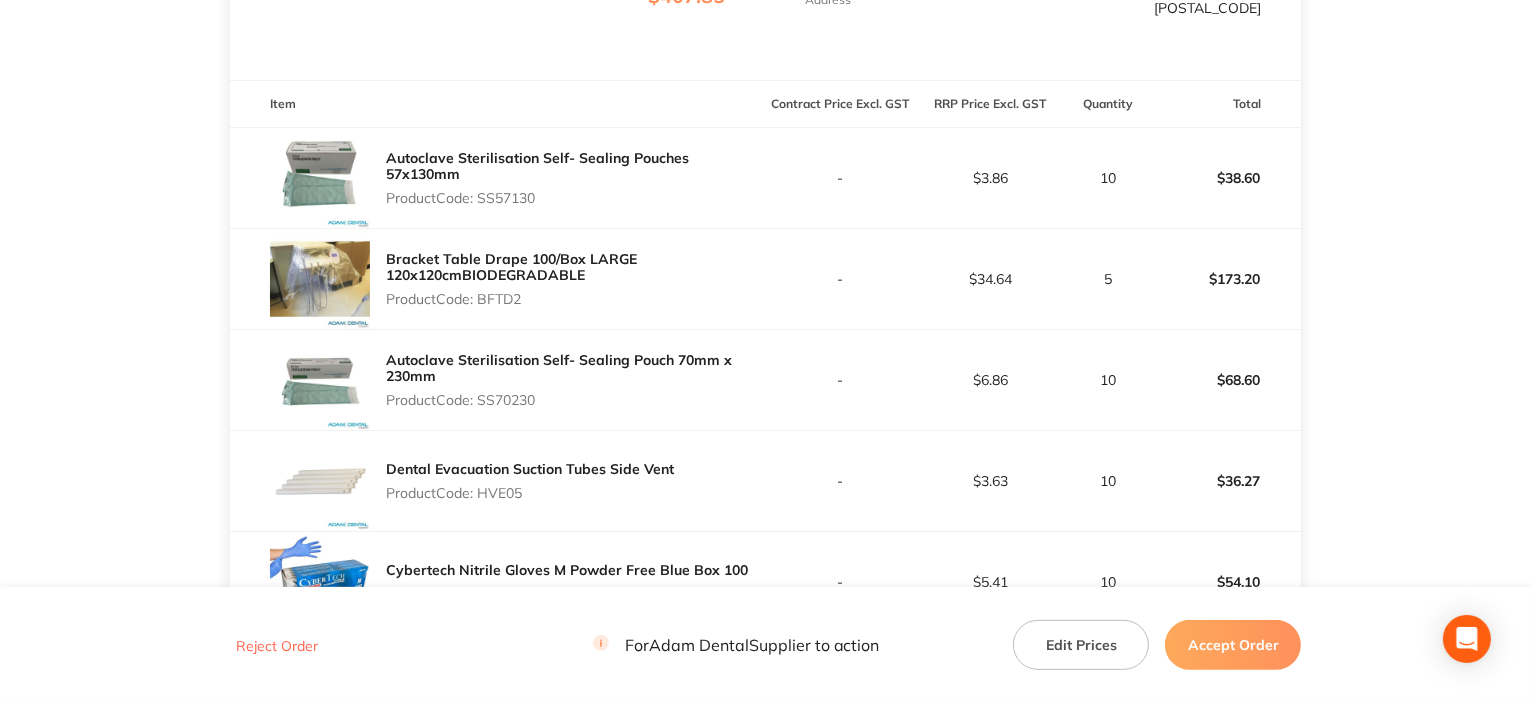 click on "Product   Code:  SS57130" at bounding box center [576, 198] 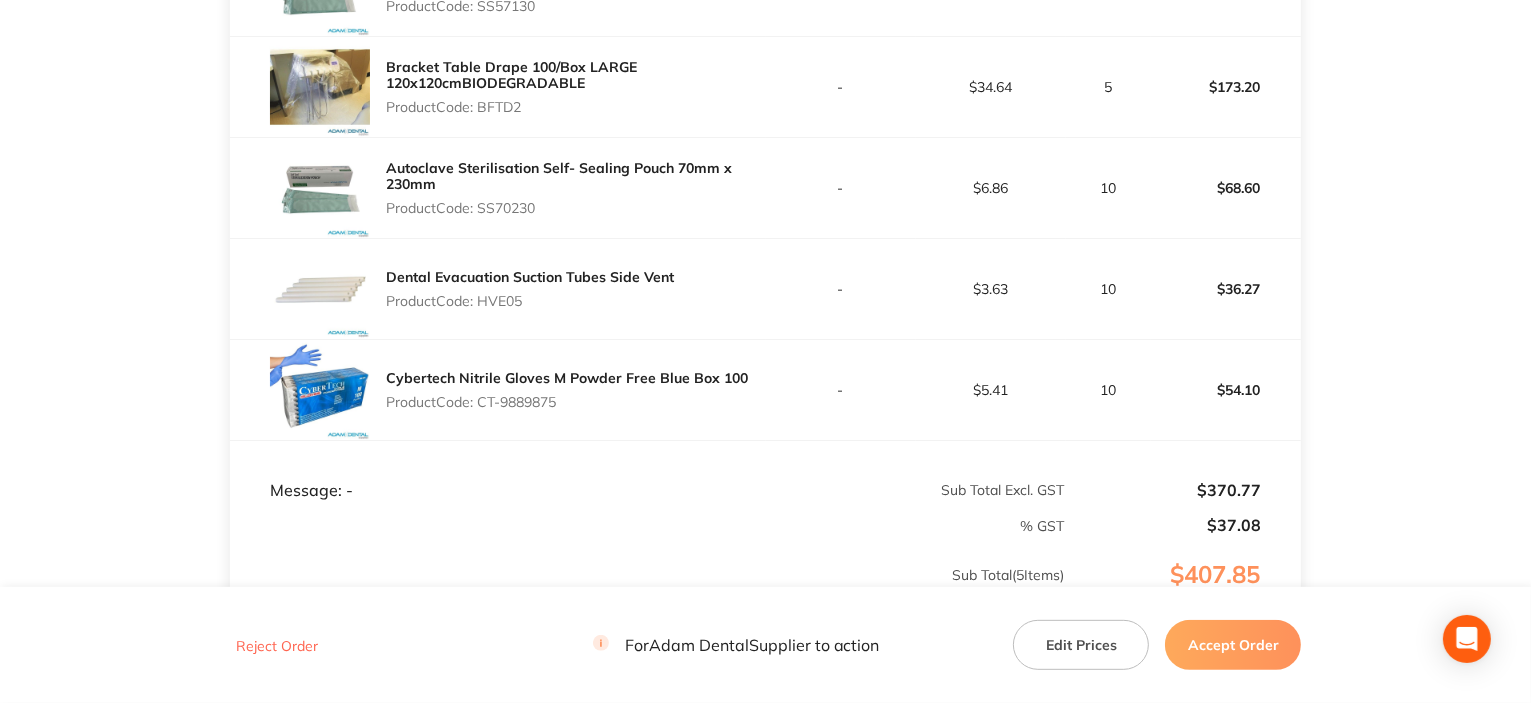 scroll, scrollTop: 700, scrollLeft: 0, axis: vertical 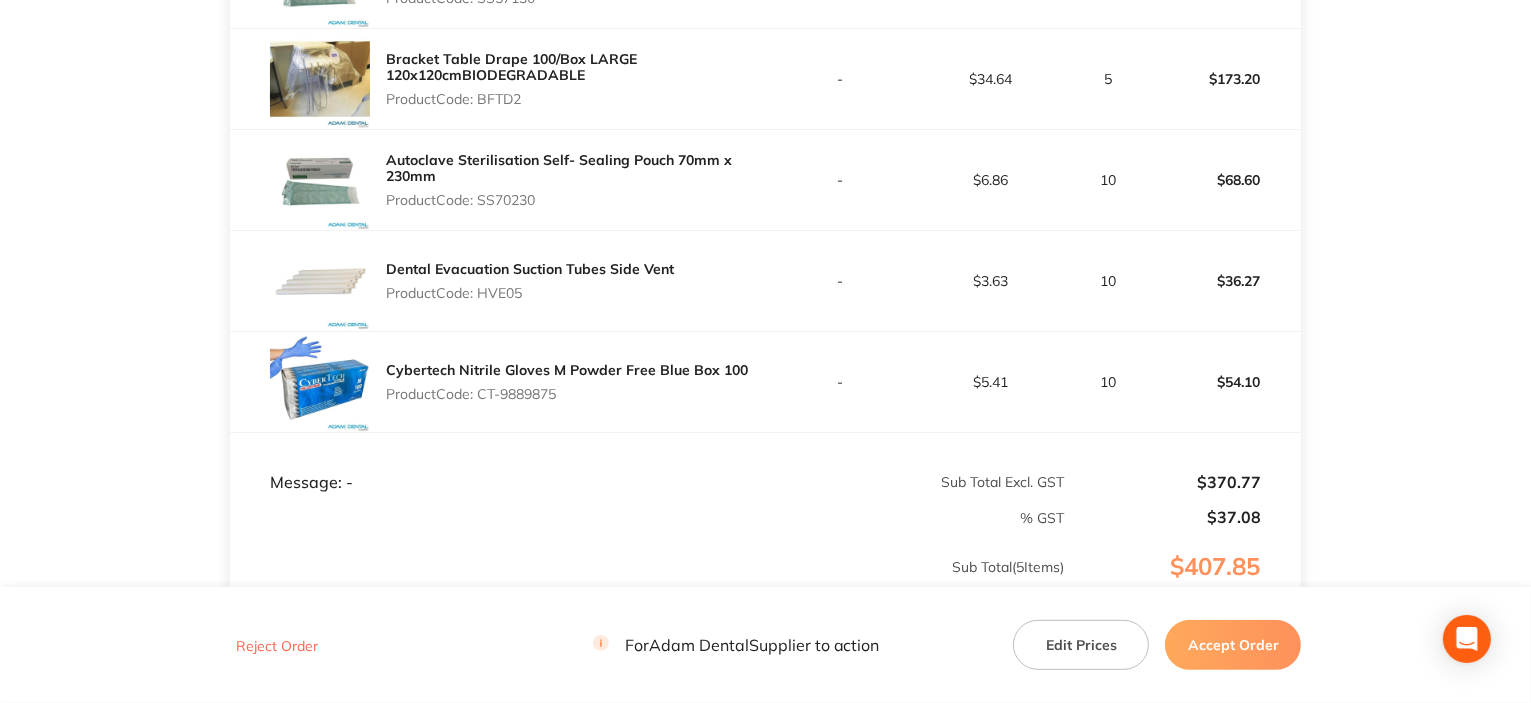 click on "Product   Code:  SS70230" at bounding box center (576, 200) 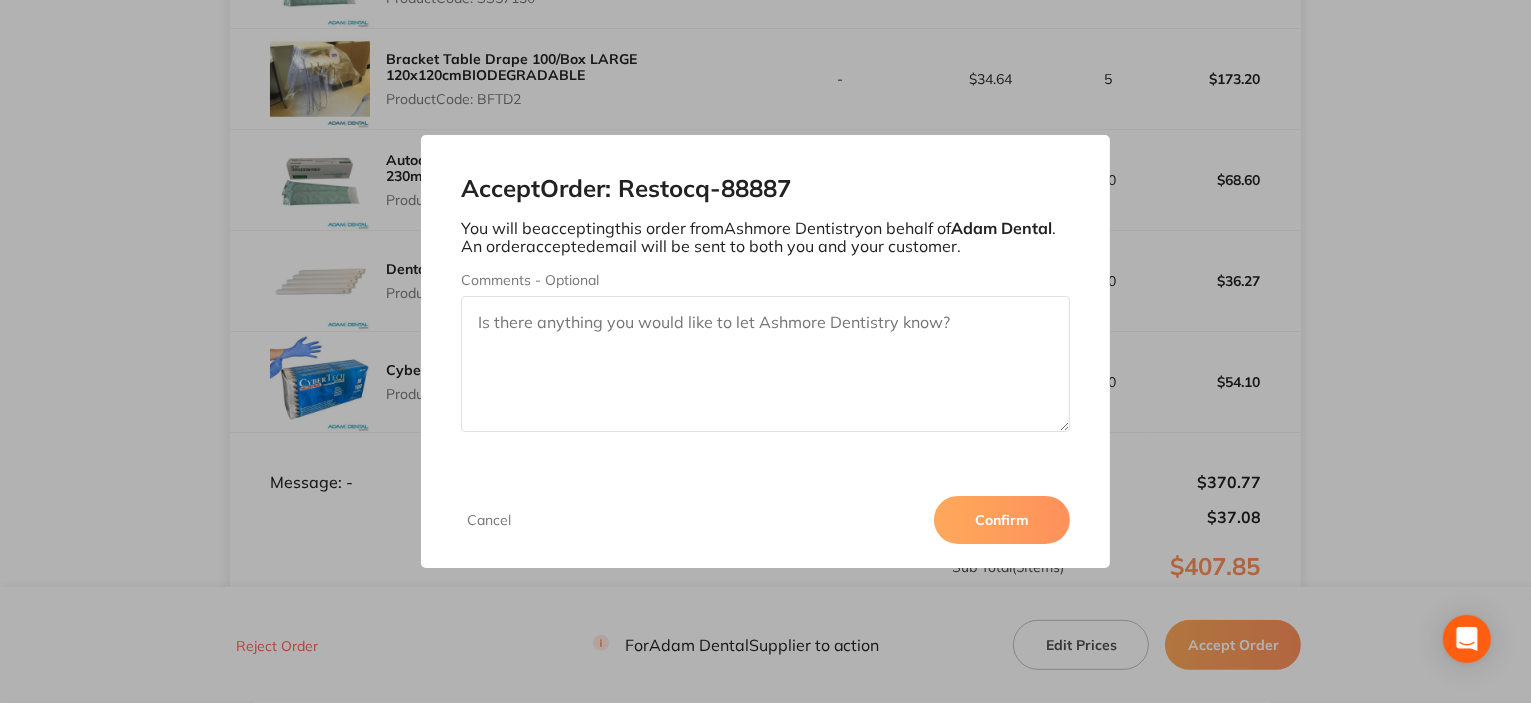 click on "Confirm" at bounding box center [1002, 520] 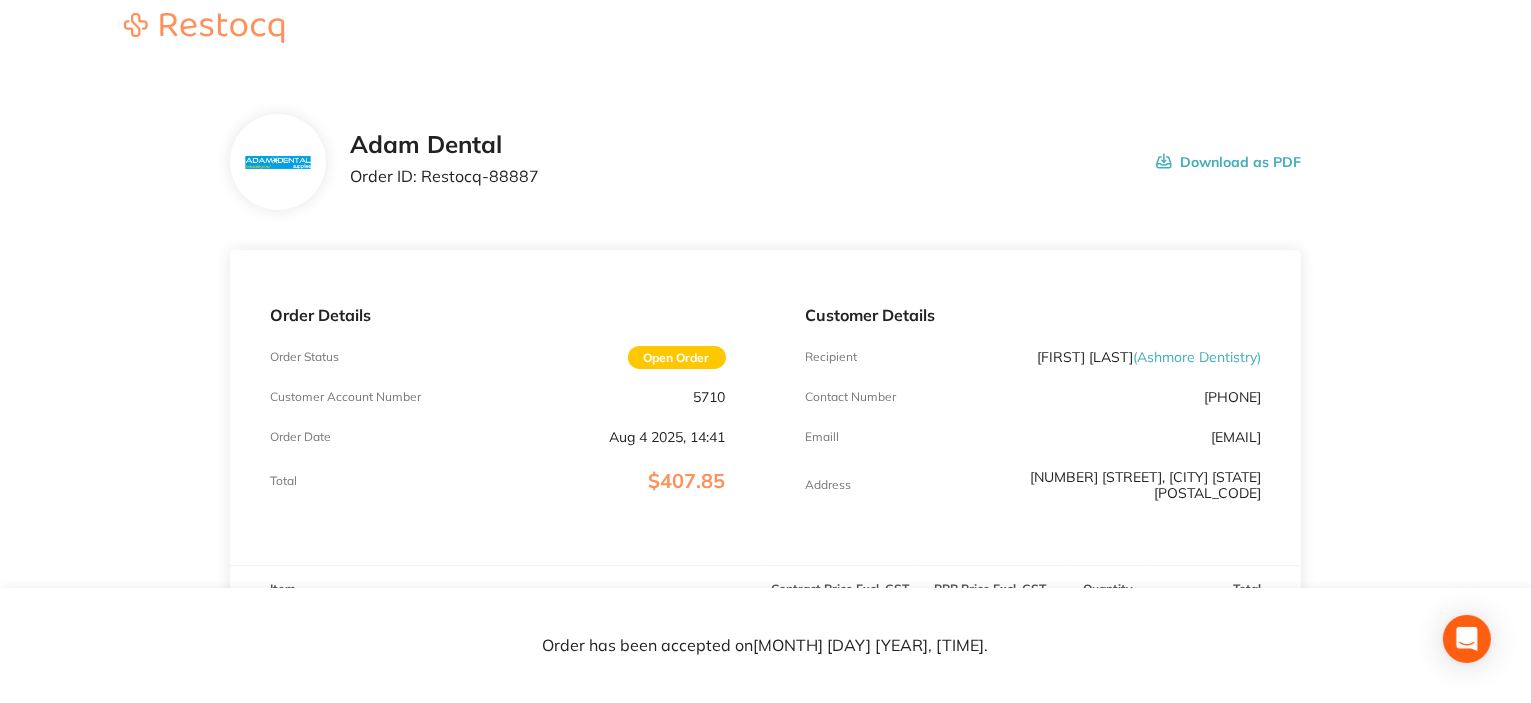 scroll, scrollTop: 0, scrollLeft: 0, axis: both 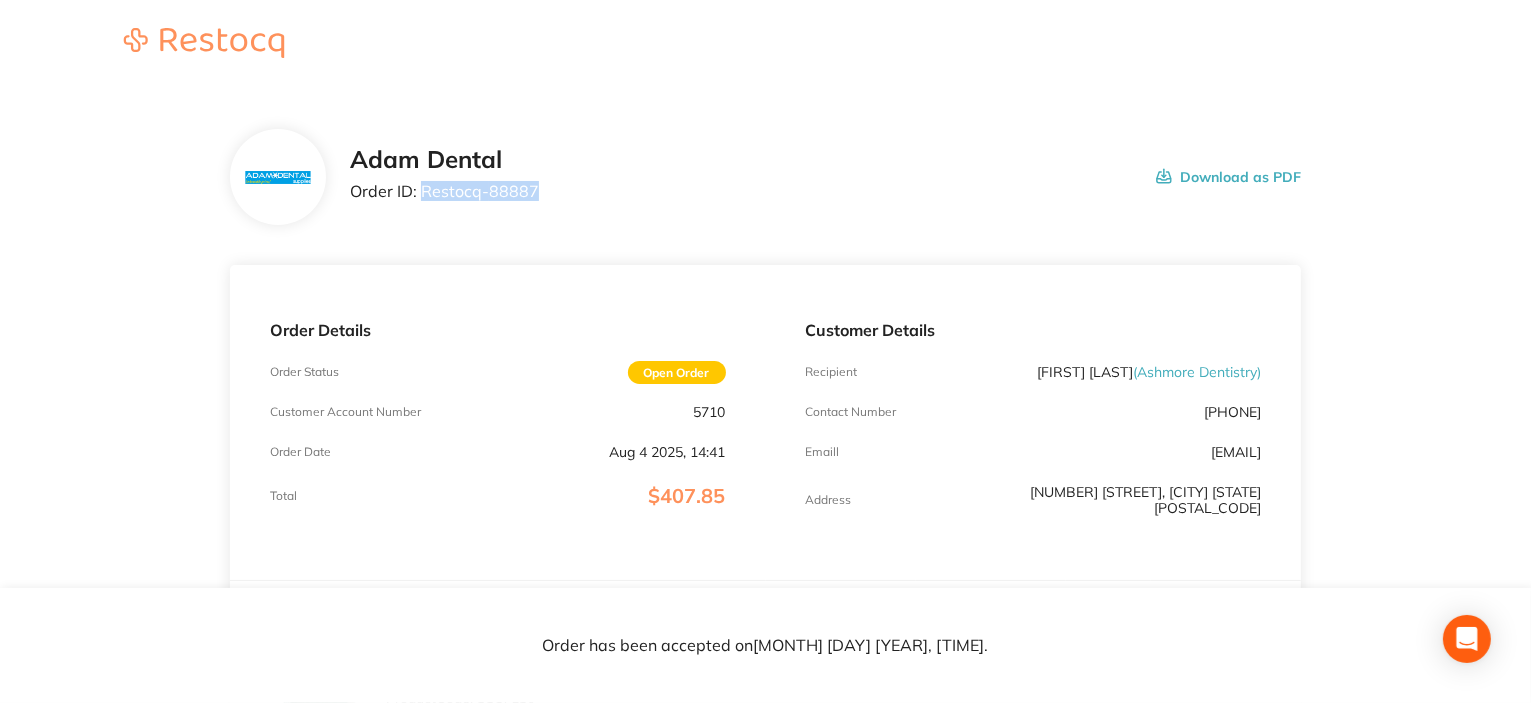 drag, startPoint x: 419, startPoint y: 191, endPoint x: 683, endPoint y: 194, distance: 264.01706 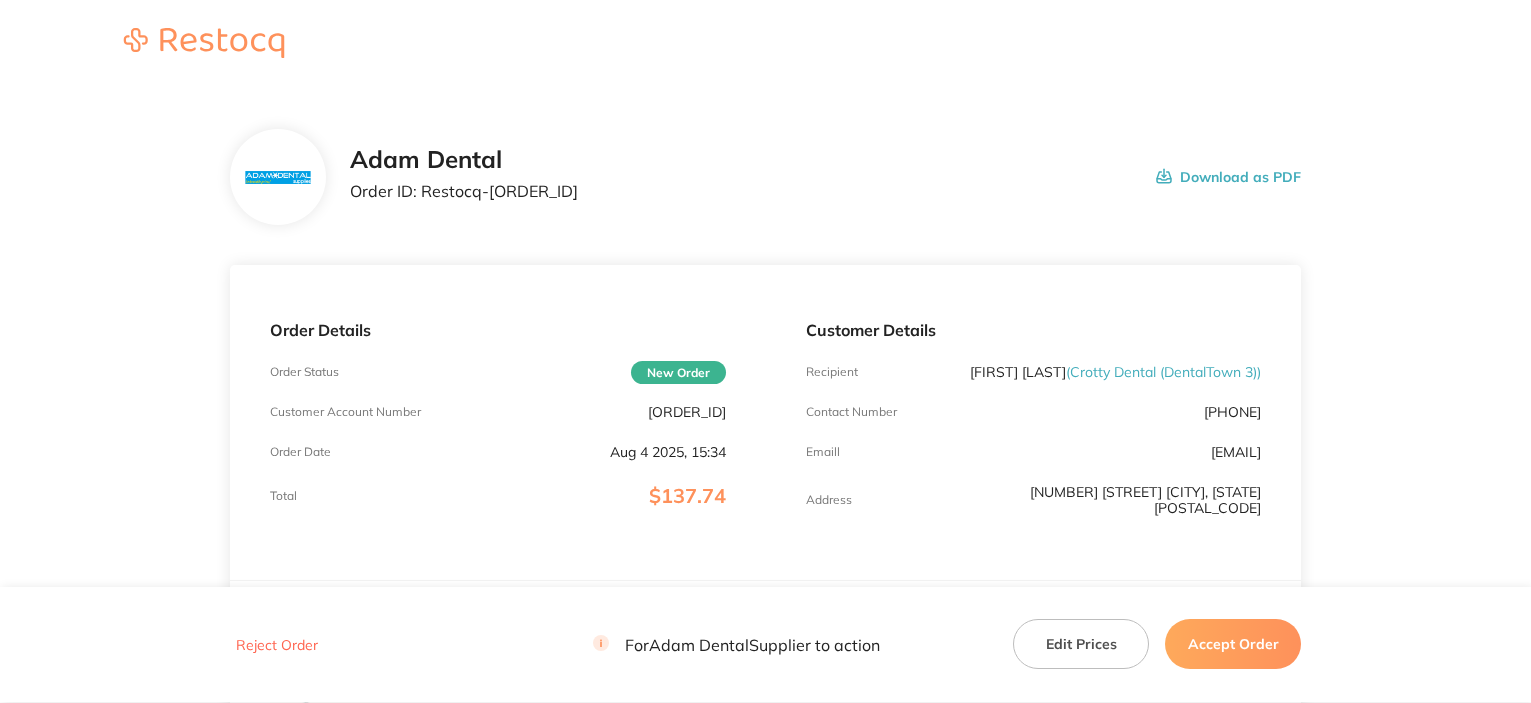 scroll, scrollTop: 0, scrollLeft: 0, axis: both 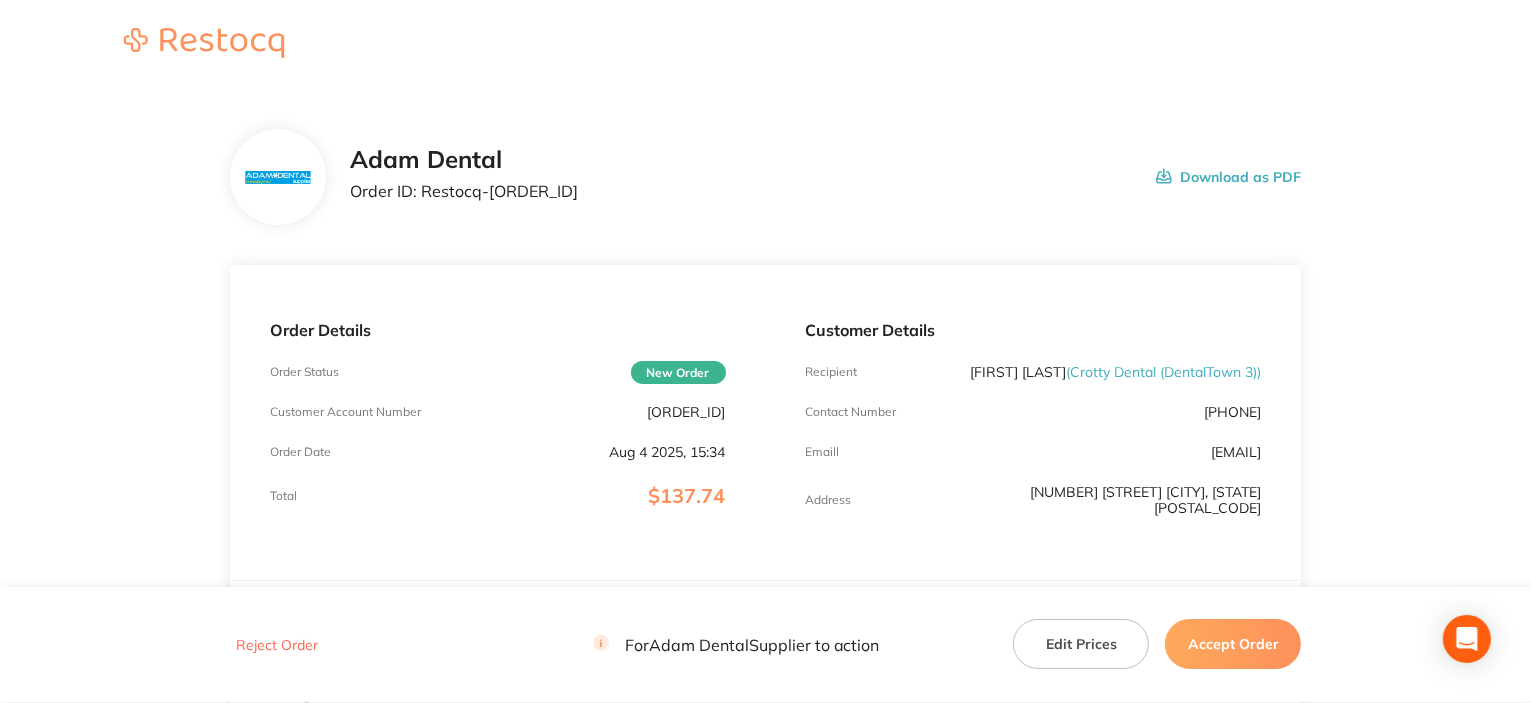 click on "[ORDER_ID]" at bounding box center [687, 412] 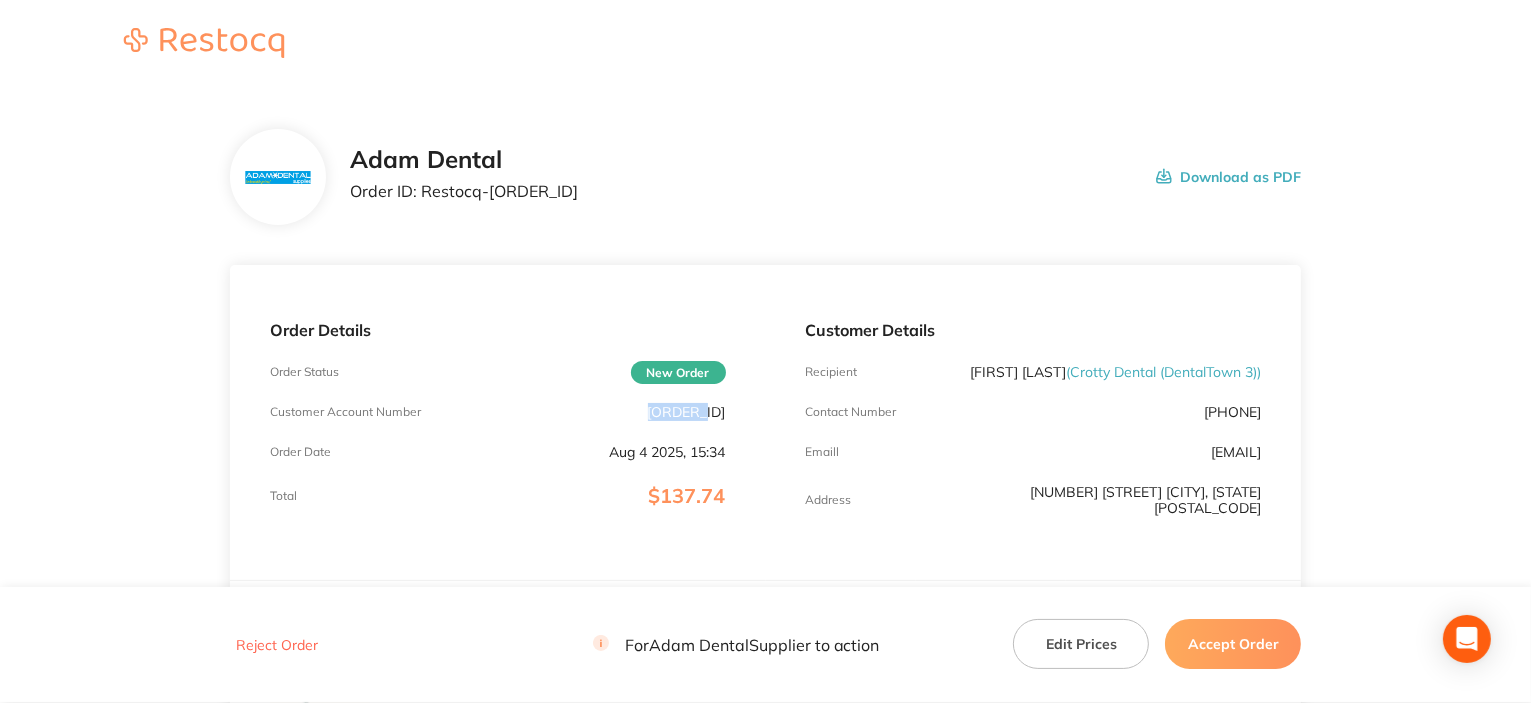 click on "[ORDER_ID]" at bounding box center [687, 412] 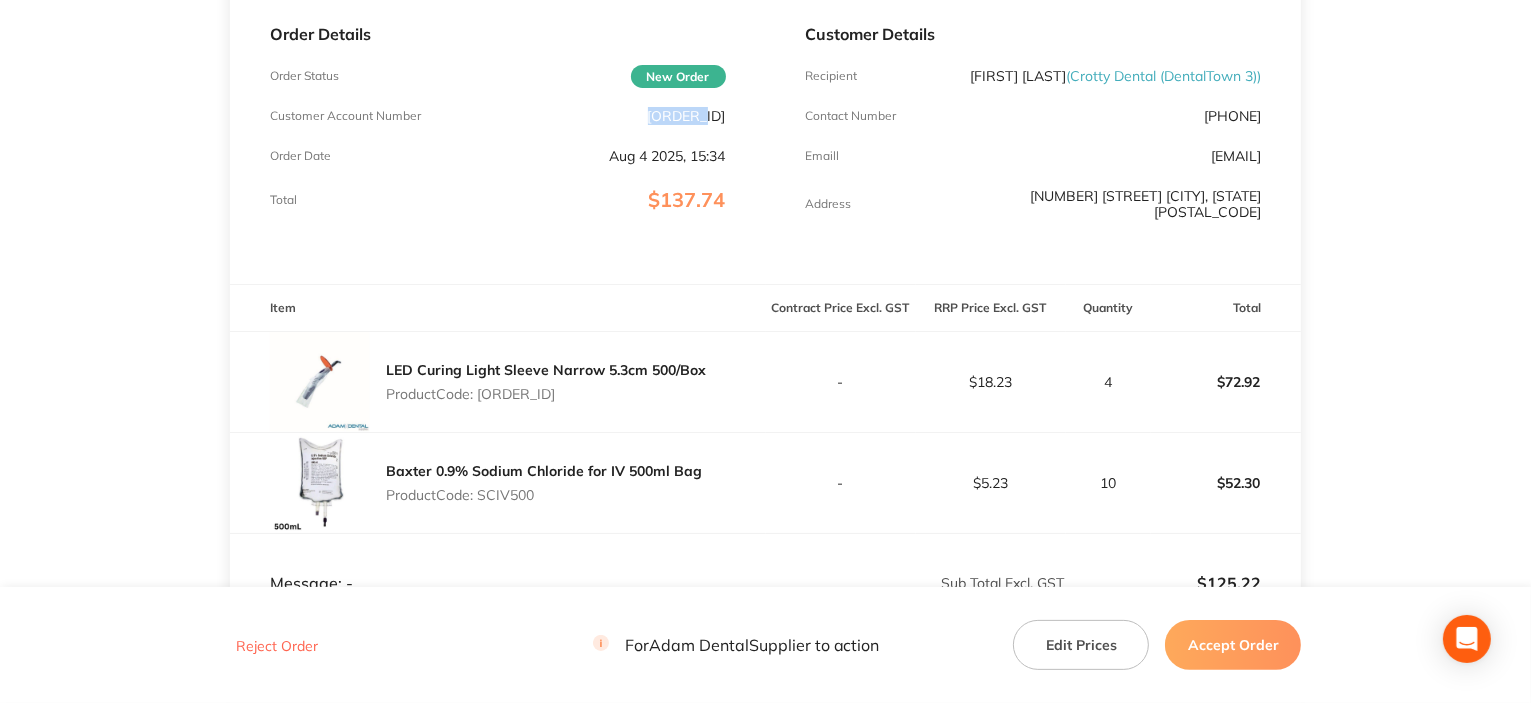 scroll, scrollTop: 400, scrollLeft: 0, axis: vertical 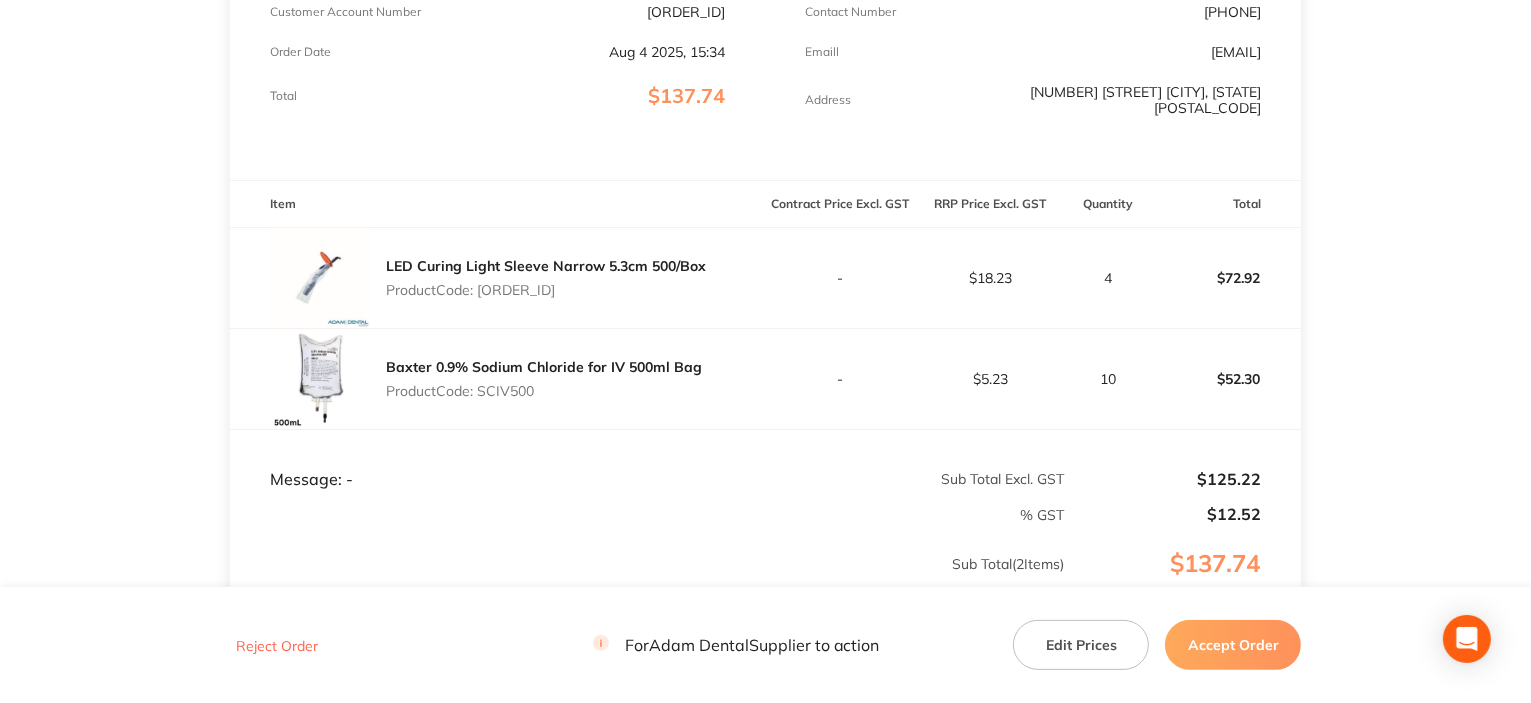 click on "Product   Code:  [PRODUCT_CODE]" at bounding box center [546, 290] 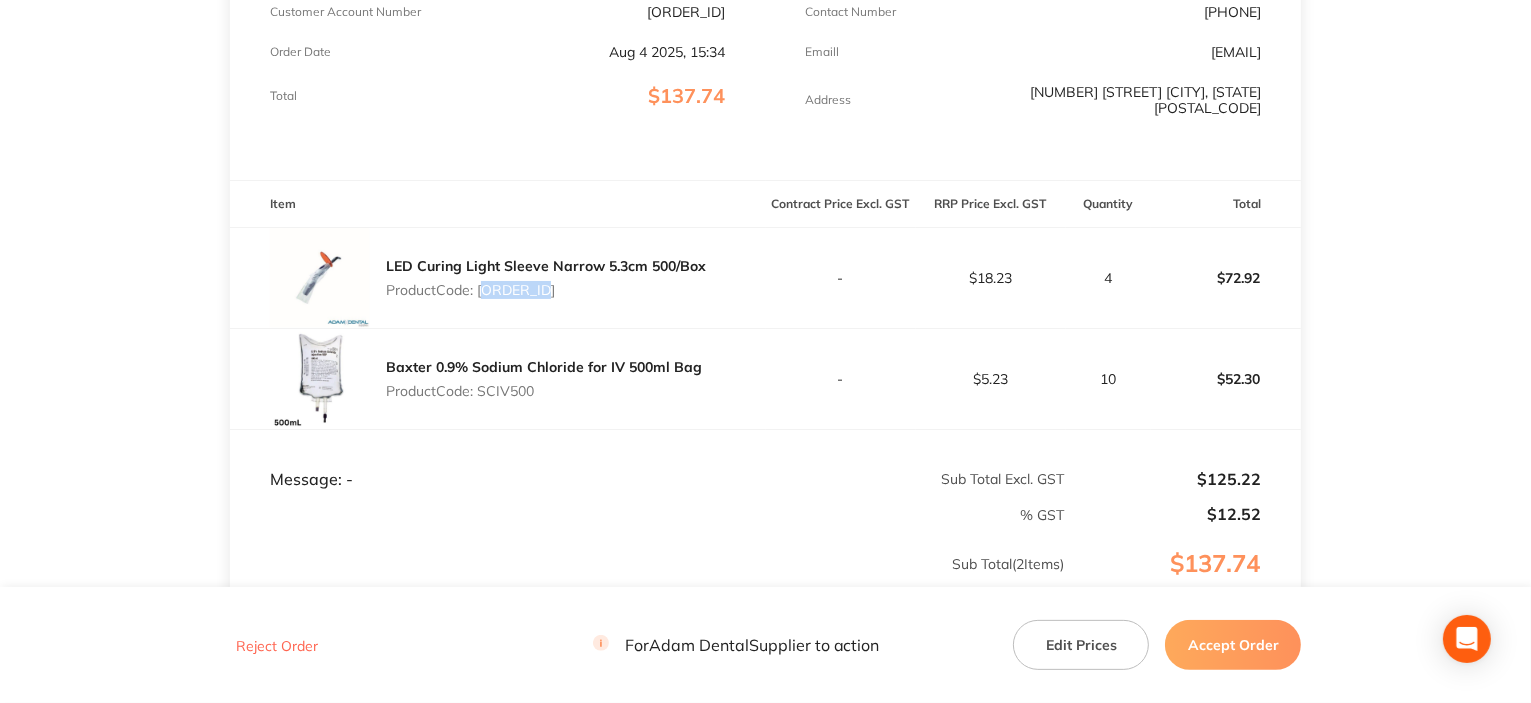 click on "Product   Code:  [PRODUCT_CODE]" at bounding box center [546, 290] 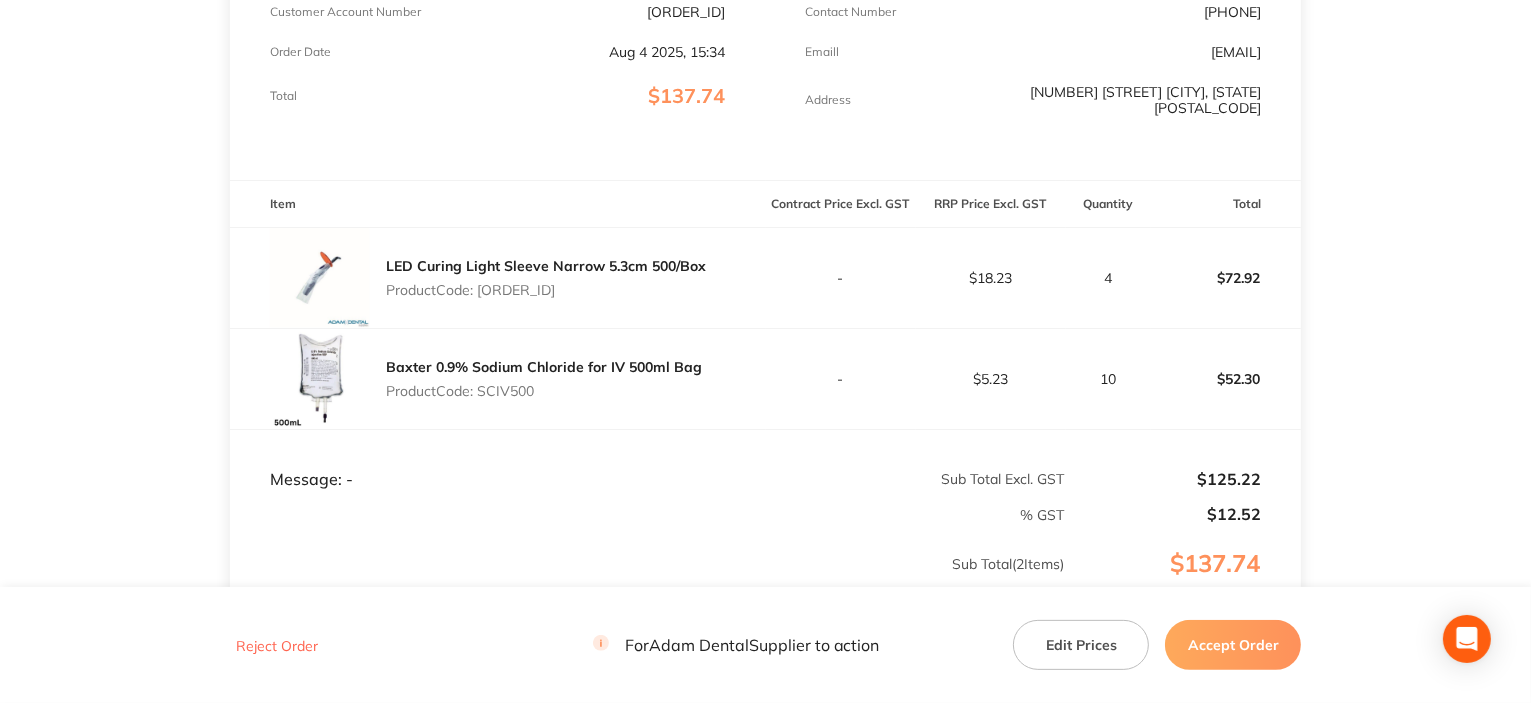 click on "Product   Code:  [PRODUCT_CODE]" at bounding box center [544, 391] 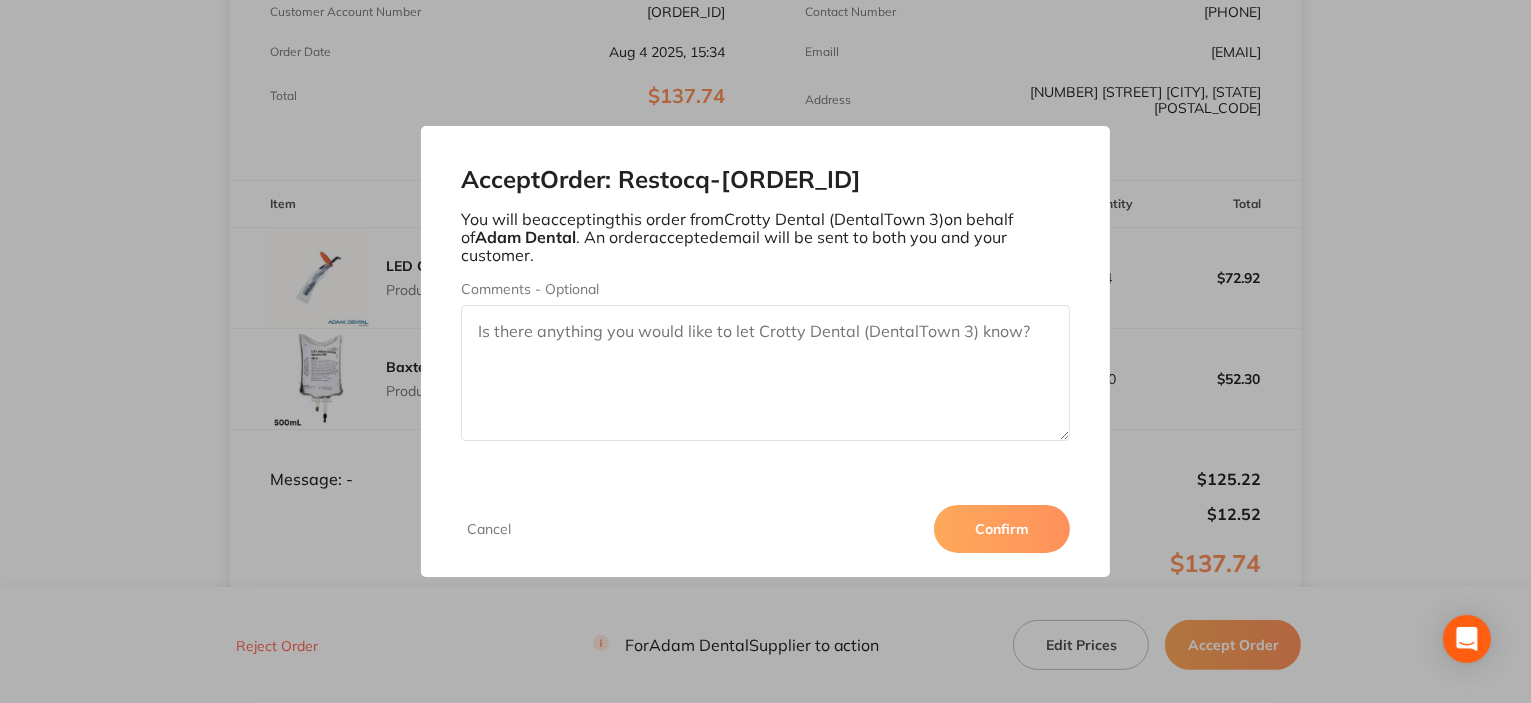 click on "Confirm" at bounding box center (1002, 529) 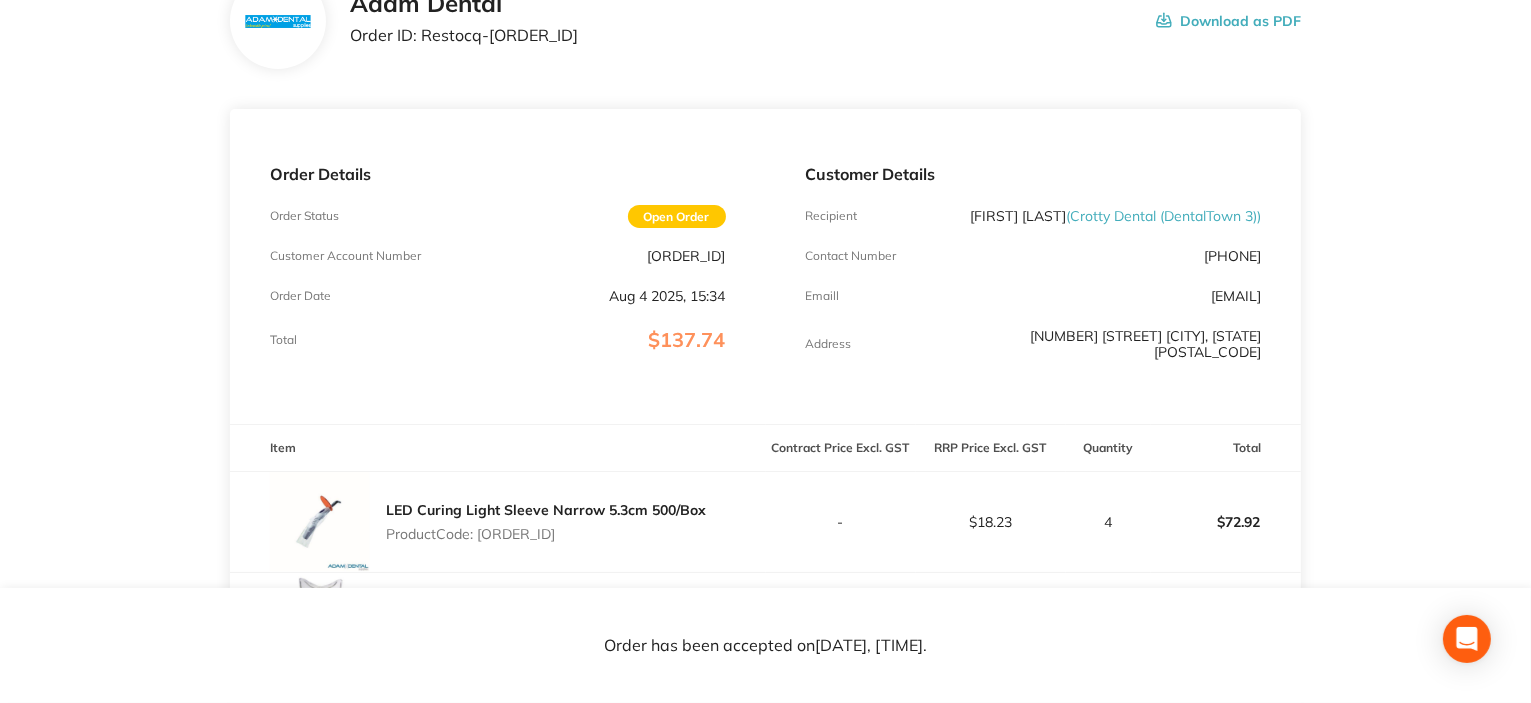 scroll, scrollTop: 0, scrollLeft: 0, axis: both 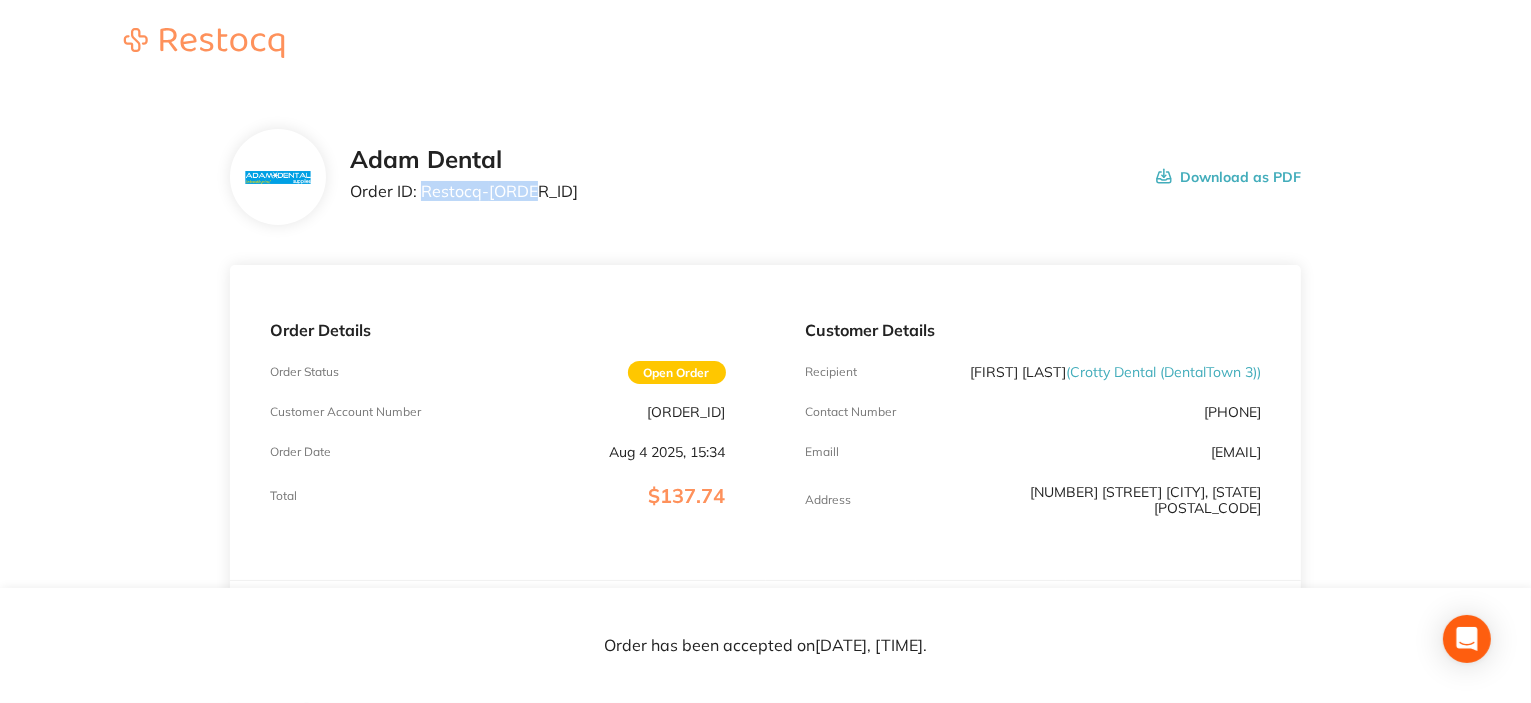 drag, startPoint x: 421, startPoint y: 192, endPoint x: 583, endPoint y: 186, distance: 162.11107 